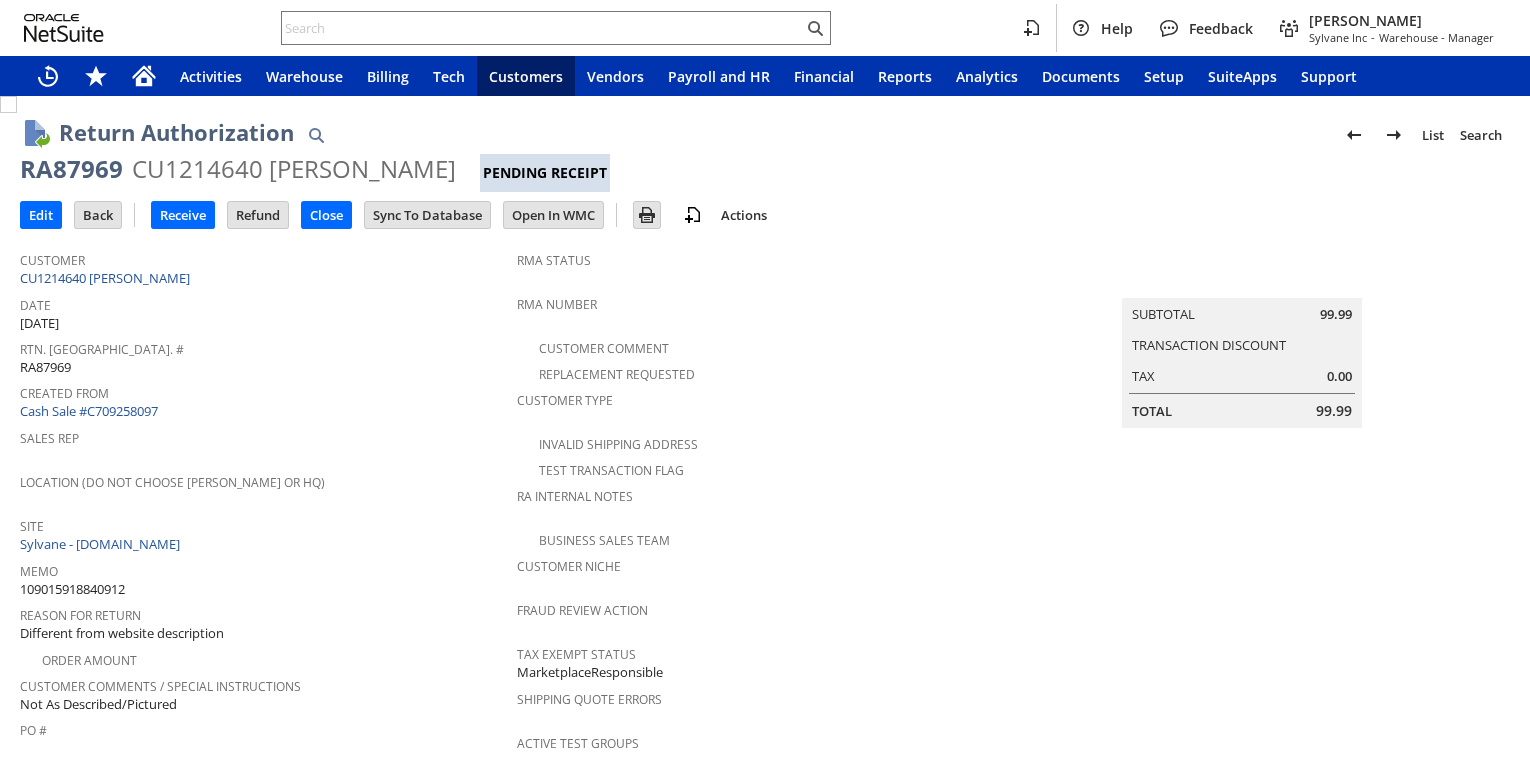 scroll, scrollTop: 0, scrollLeft: 0, axis: both 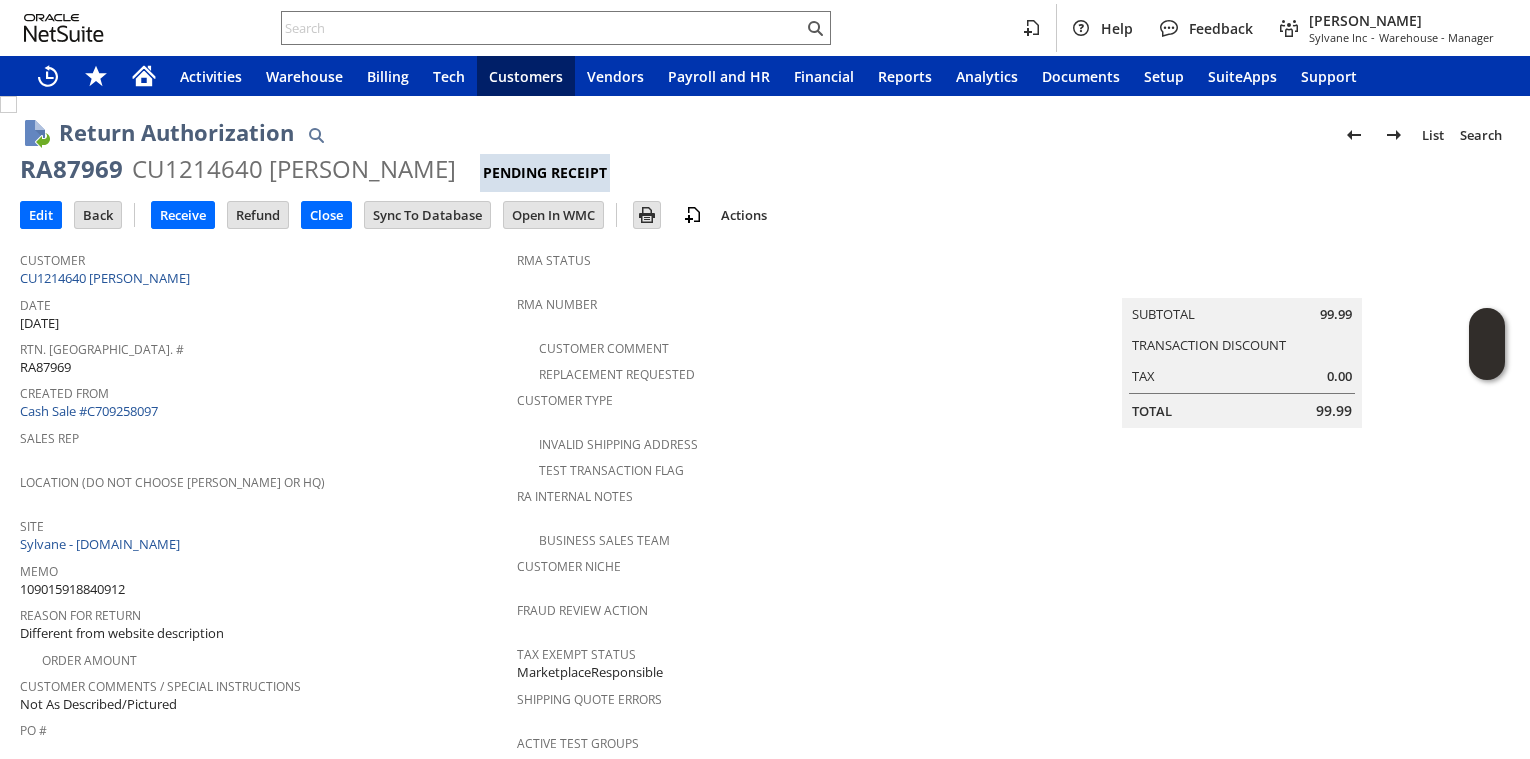 click on "Rtn. [GEOGRAPHIC_DATA]. #" at bounding box center [263, 346] 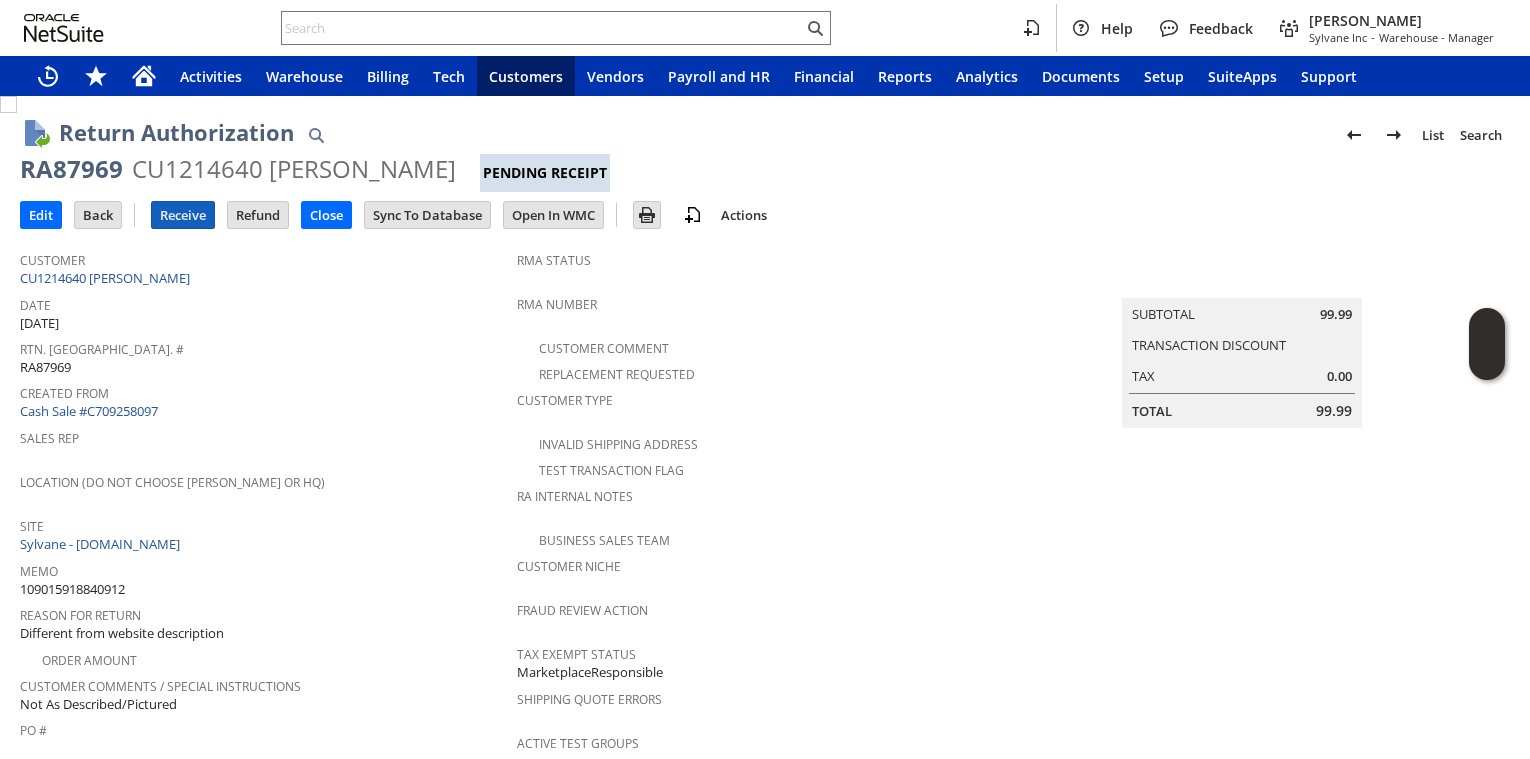 click on "Receive" at bounding box center (183, 215) 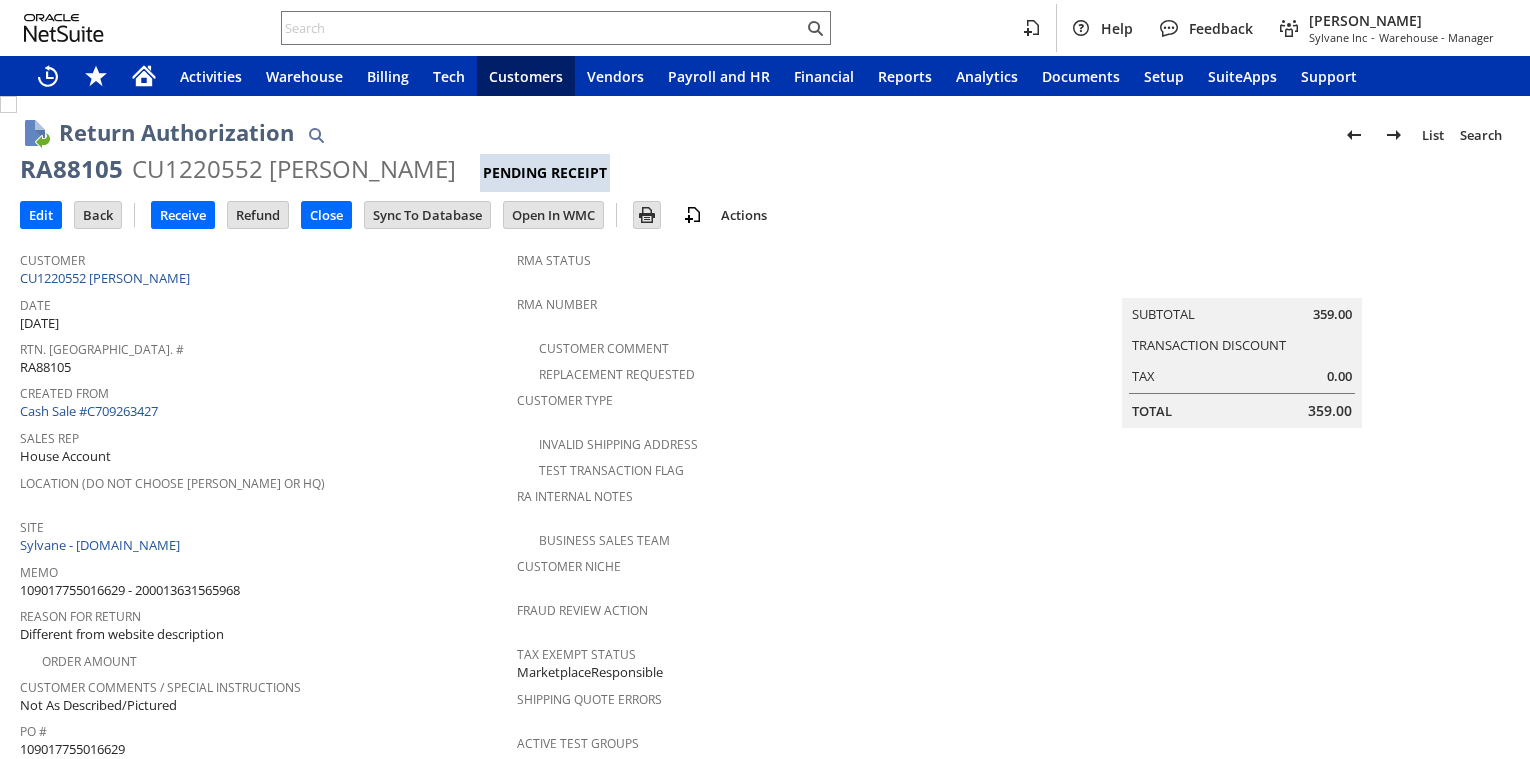 scroll, scrollTop: 0, scrollLeft: 0, axis: both 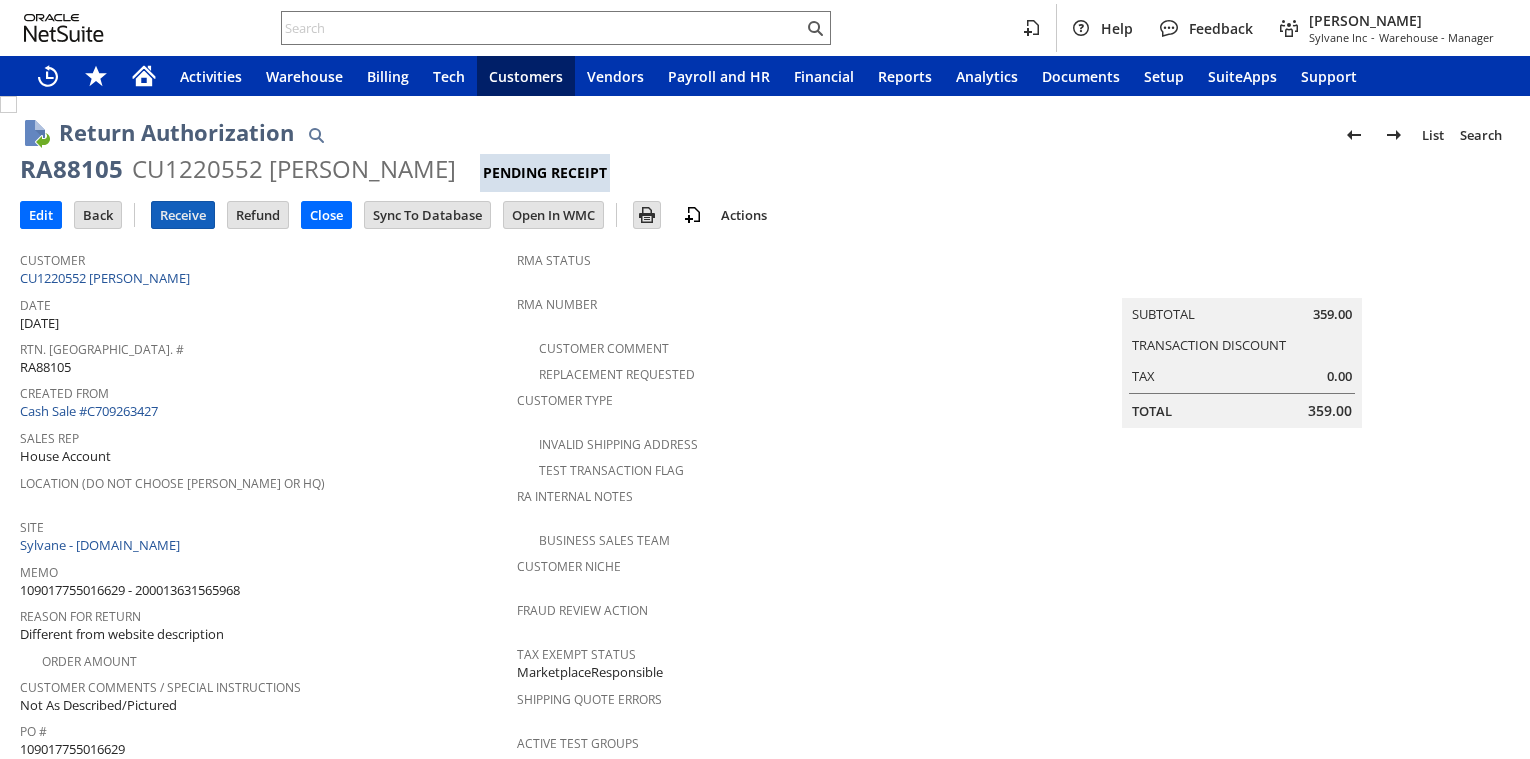 click on "Receive" at bounding box center (183, 215) 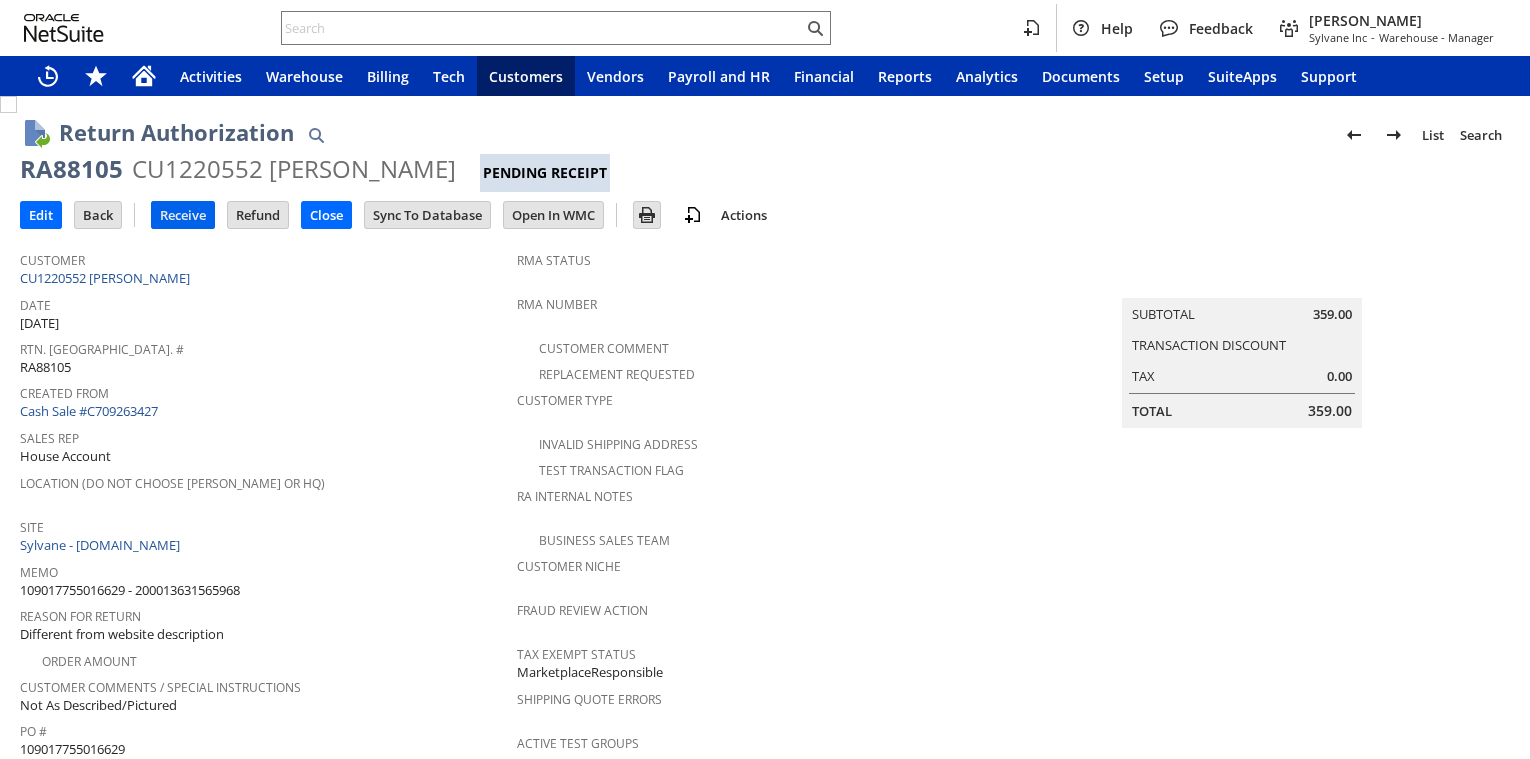scroll, scrollTop: 0, scrollLeft: 0, axis: both 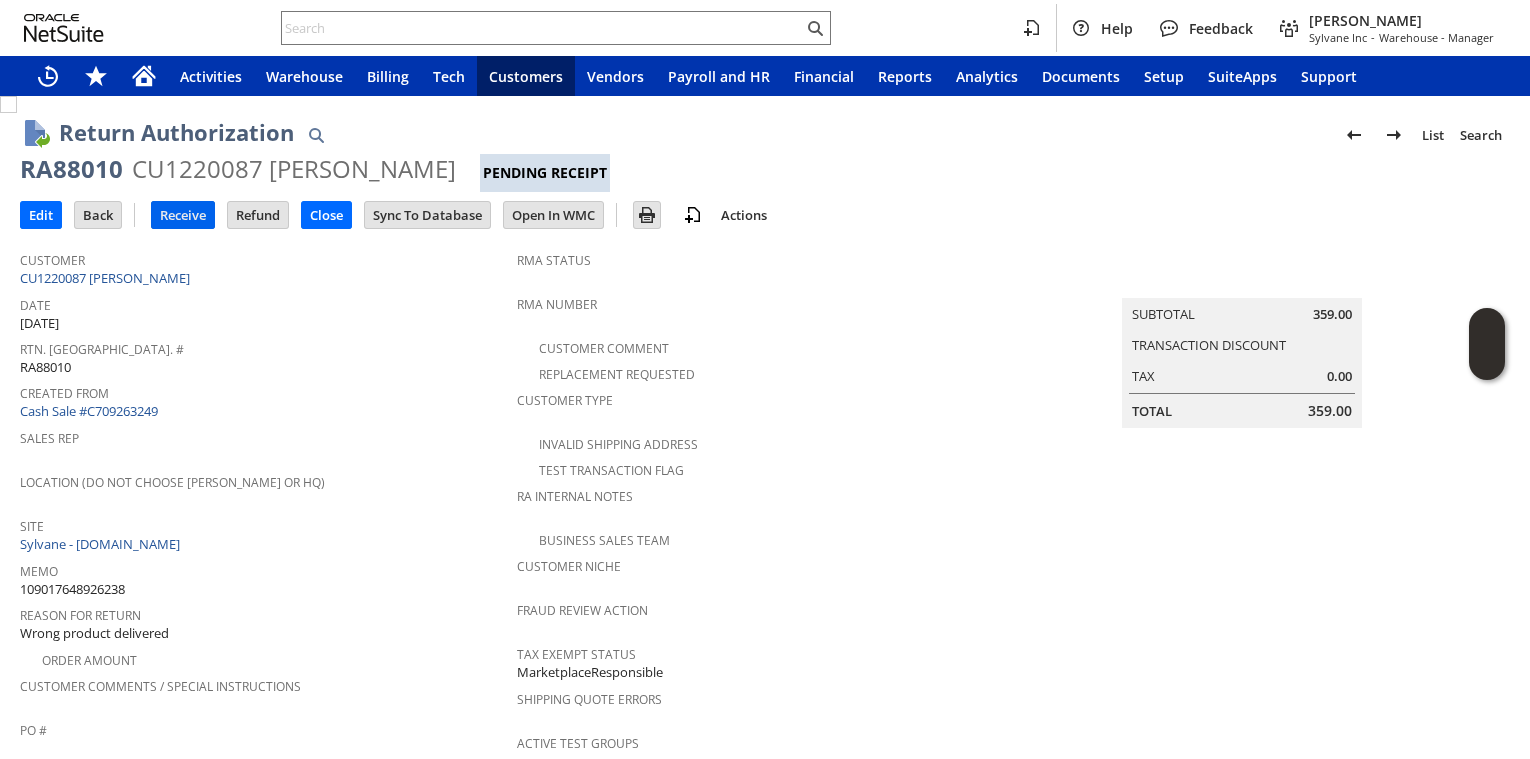 click on "Receive" at bounding box center (183, 215) 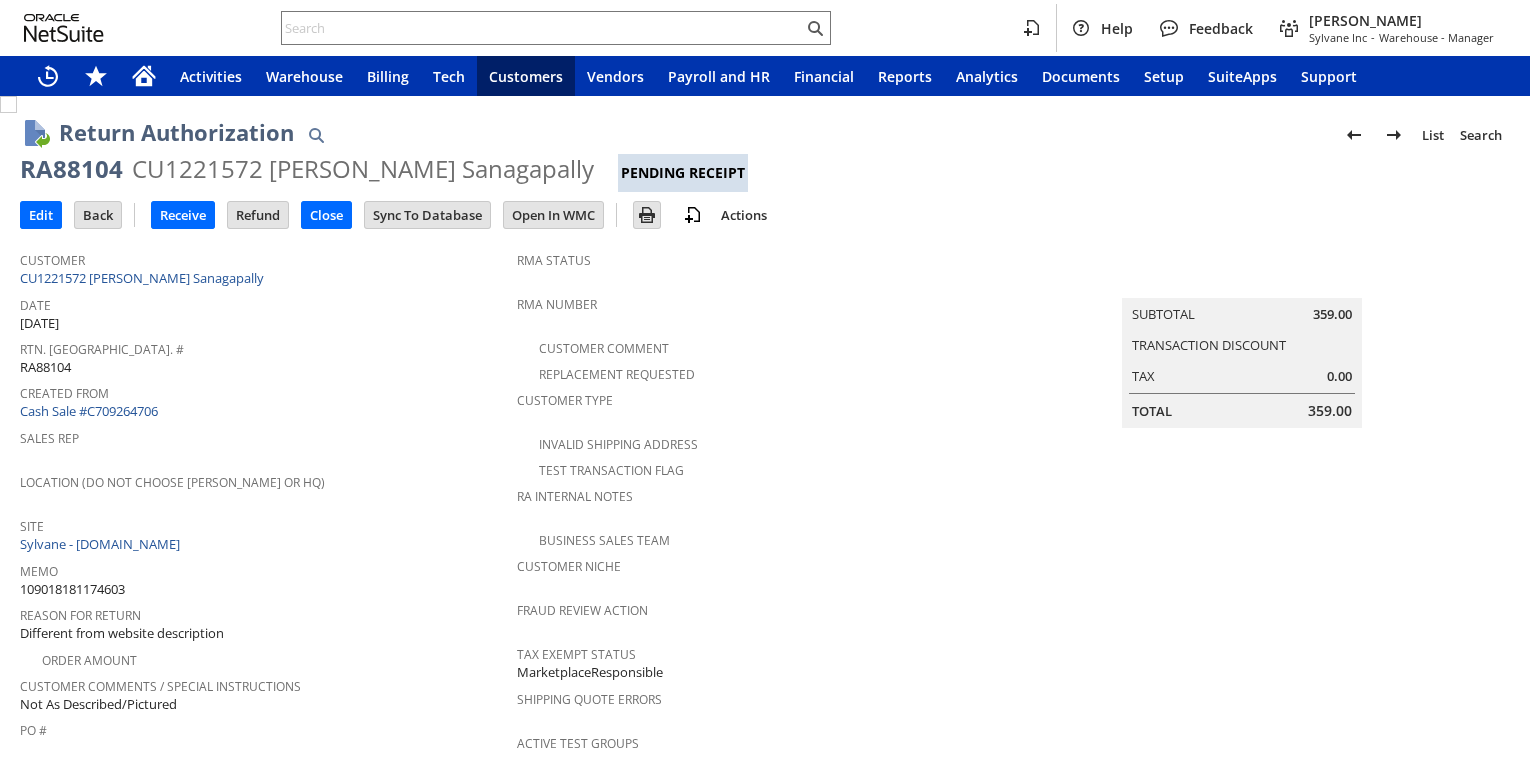 scroll, scrollTop: 0, scrollLeft: 0, axis: both 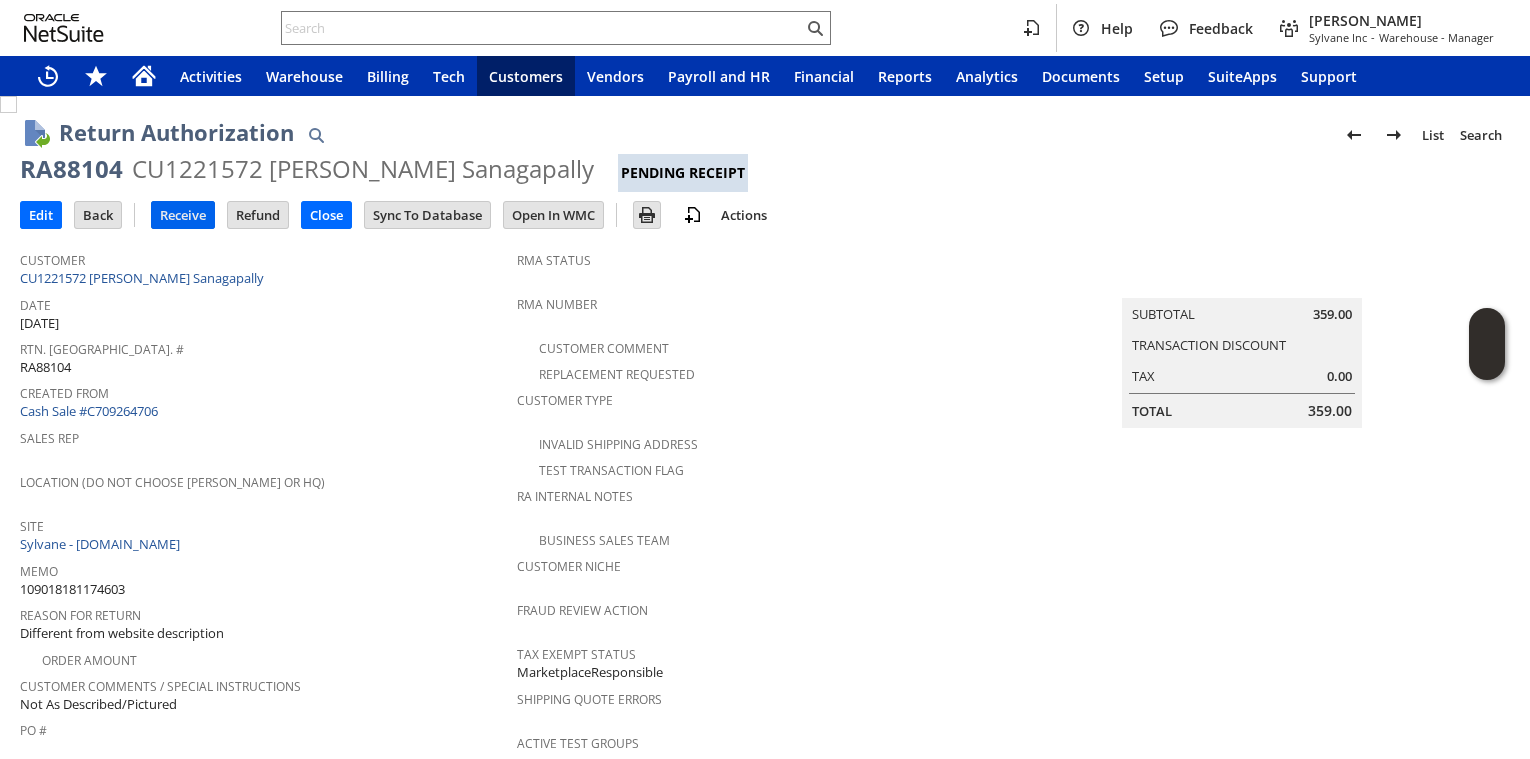 click on "Receive" at bounding box center [183, 215] 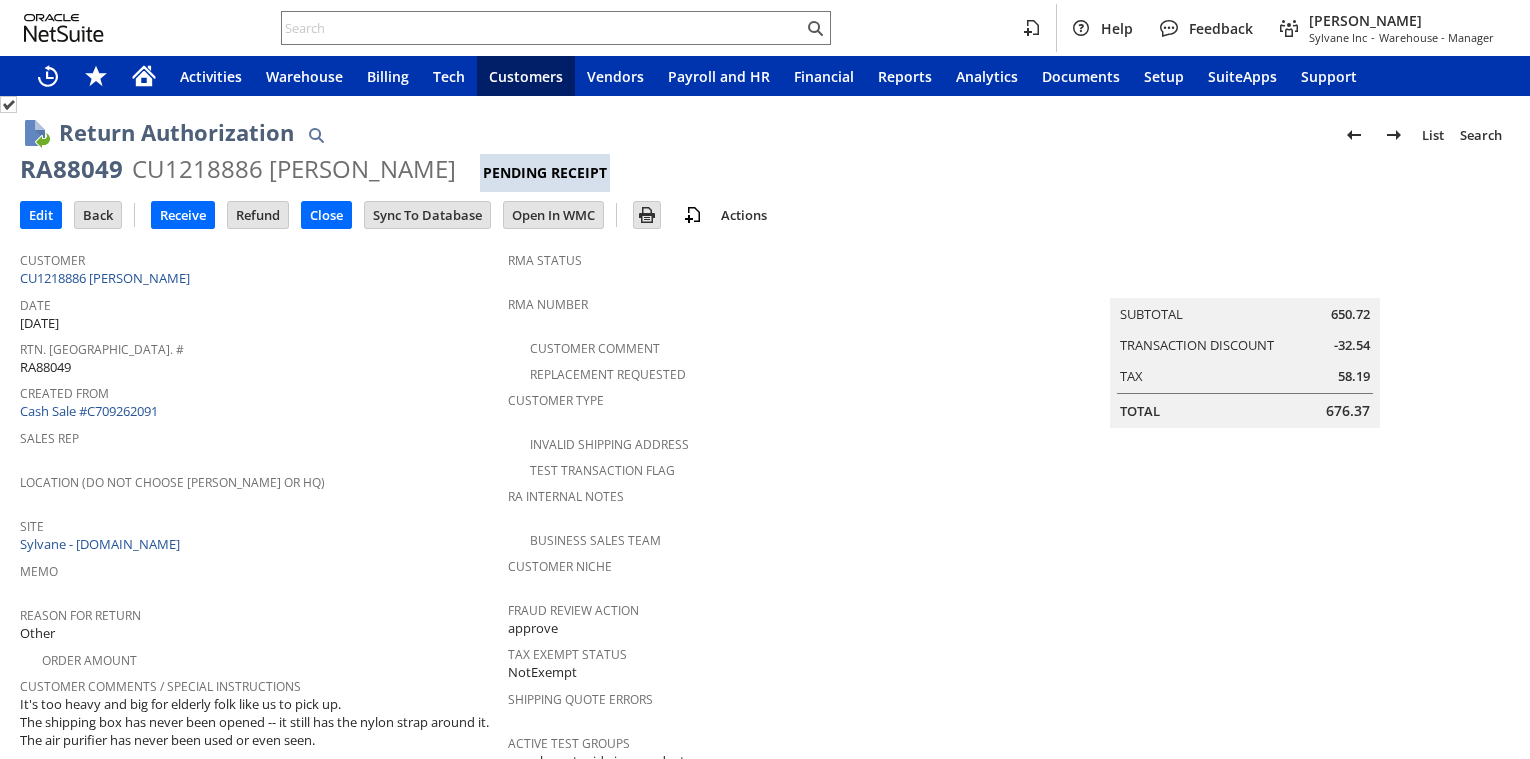 scroll, scrollTop: 0, scrollLeft: 0, axis: both 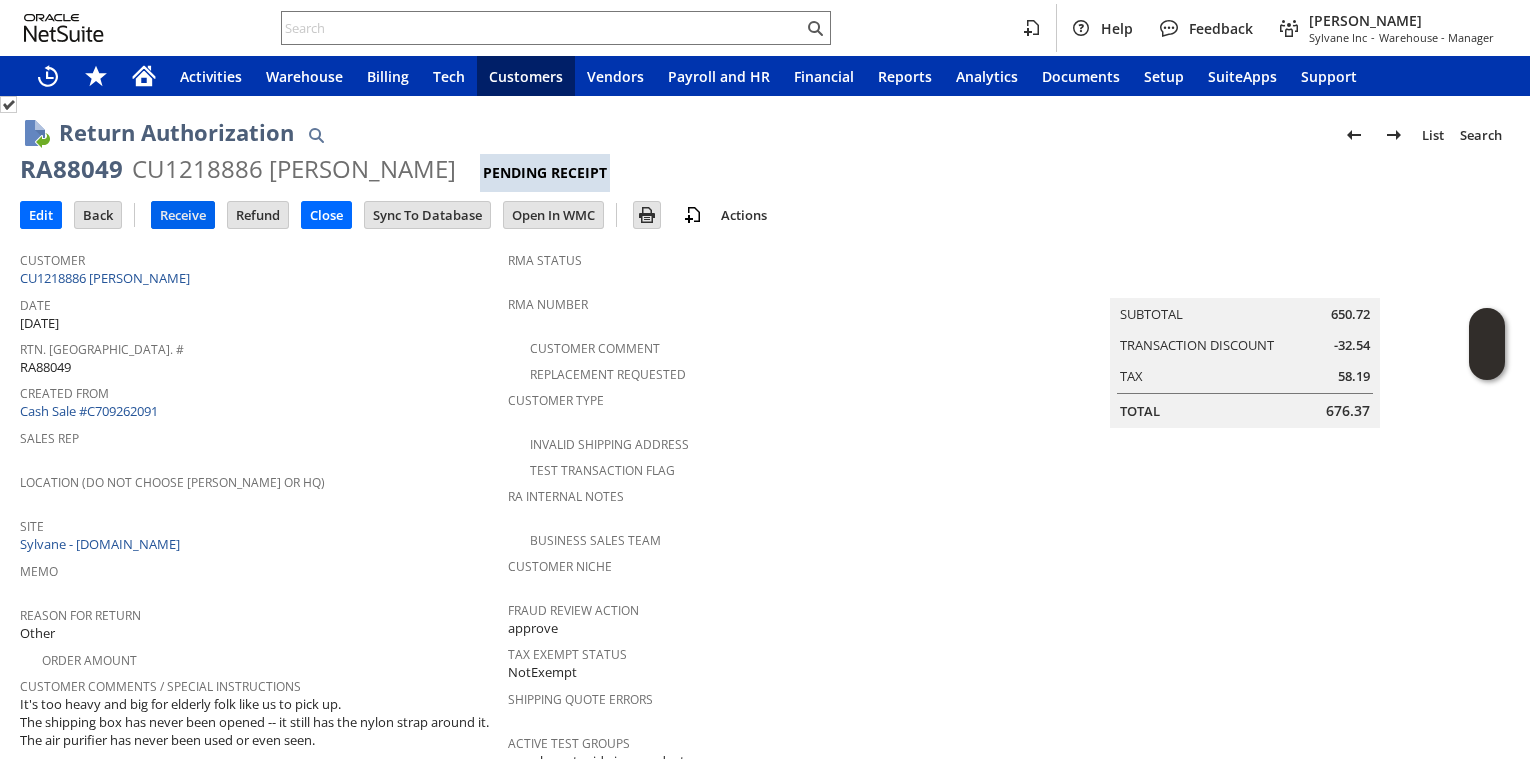 click on "Receive" at bounding box center [183, 215] 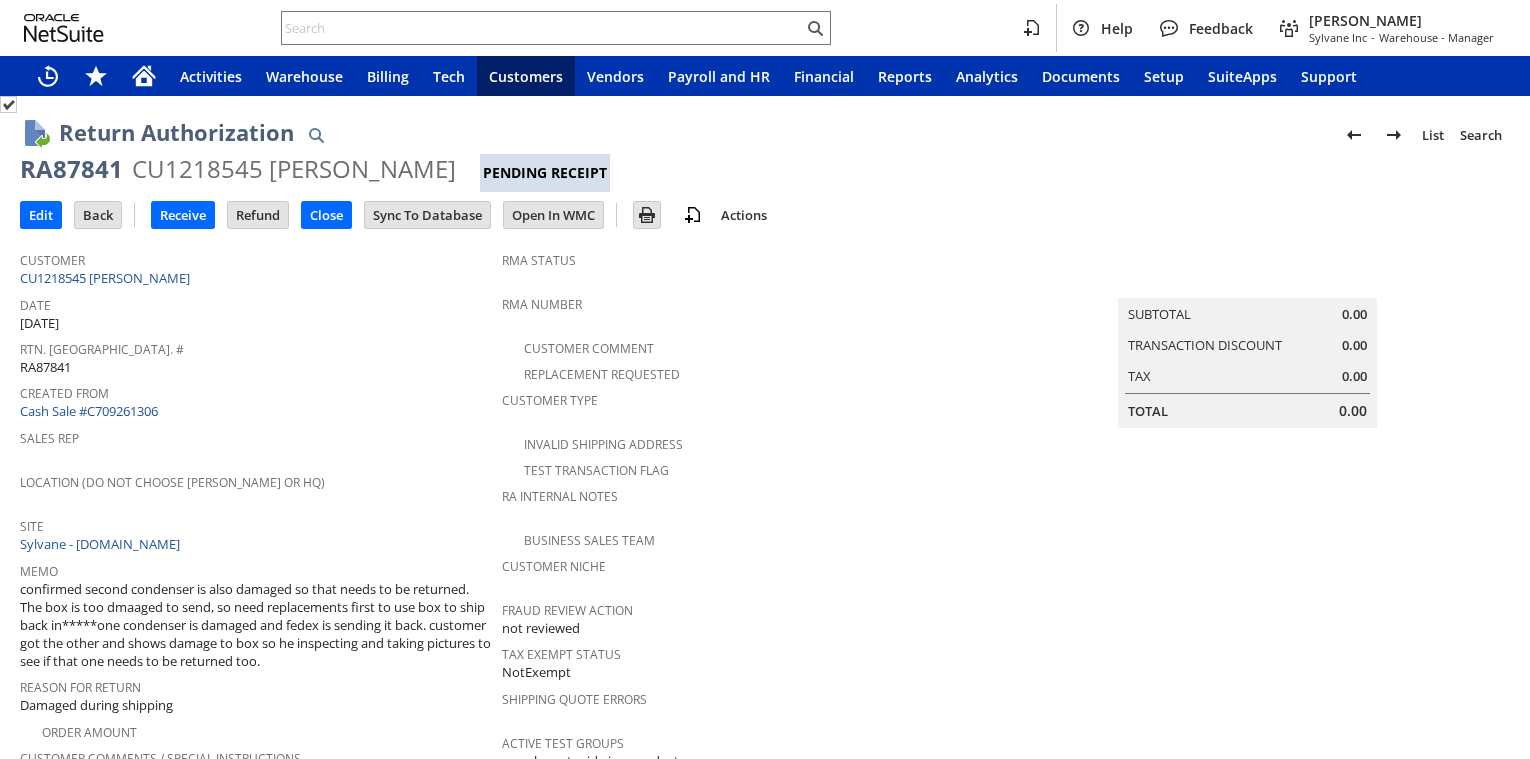 scroll, scrollTop: 0, scrollLeft: 0, axis: both 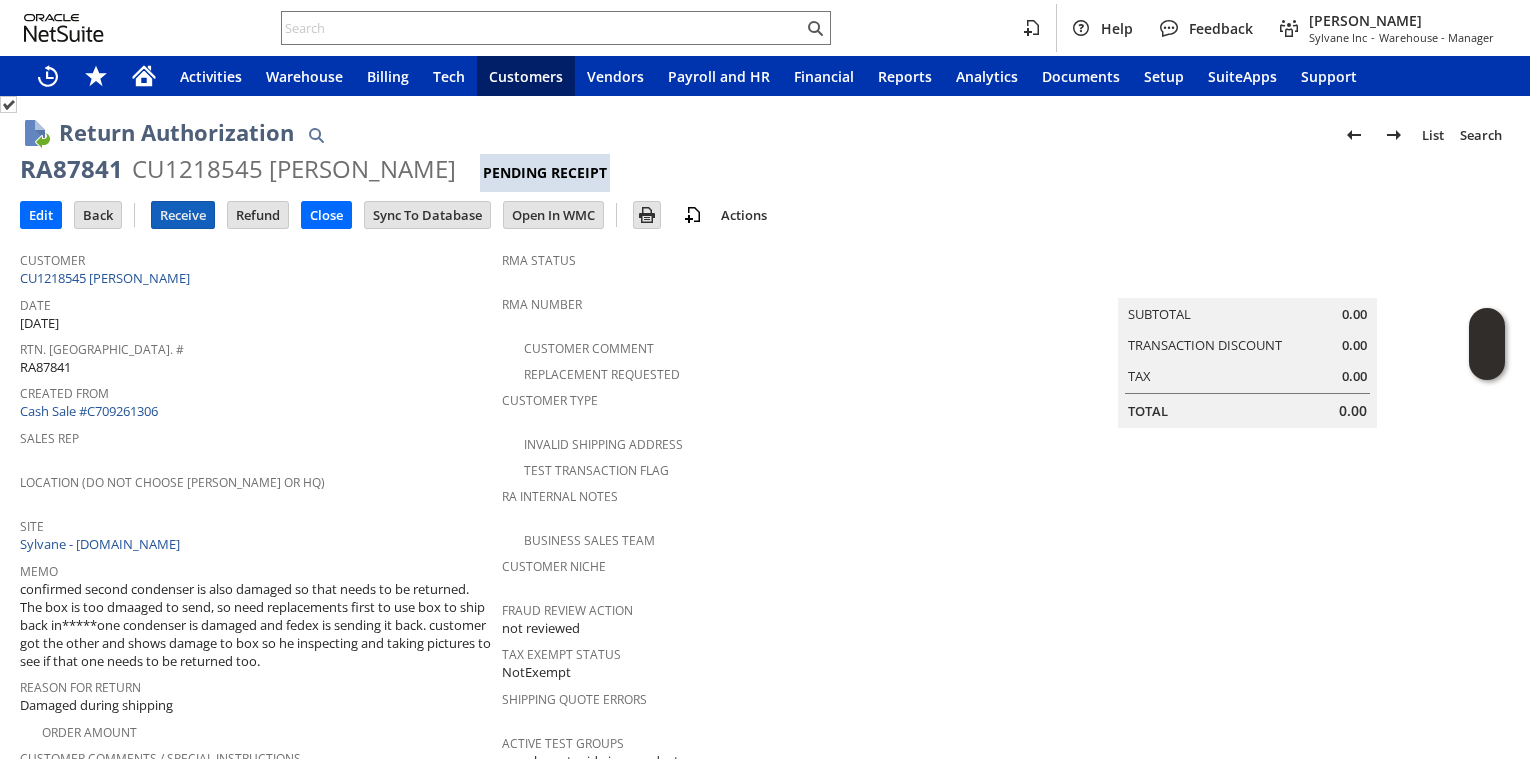 click on "Receive" at bounding box center [183, 215] 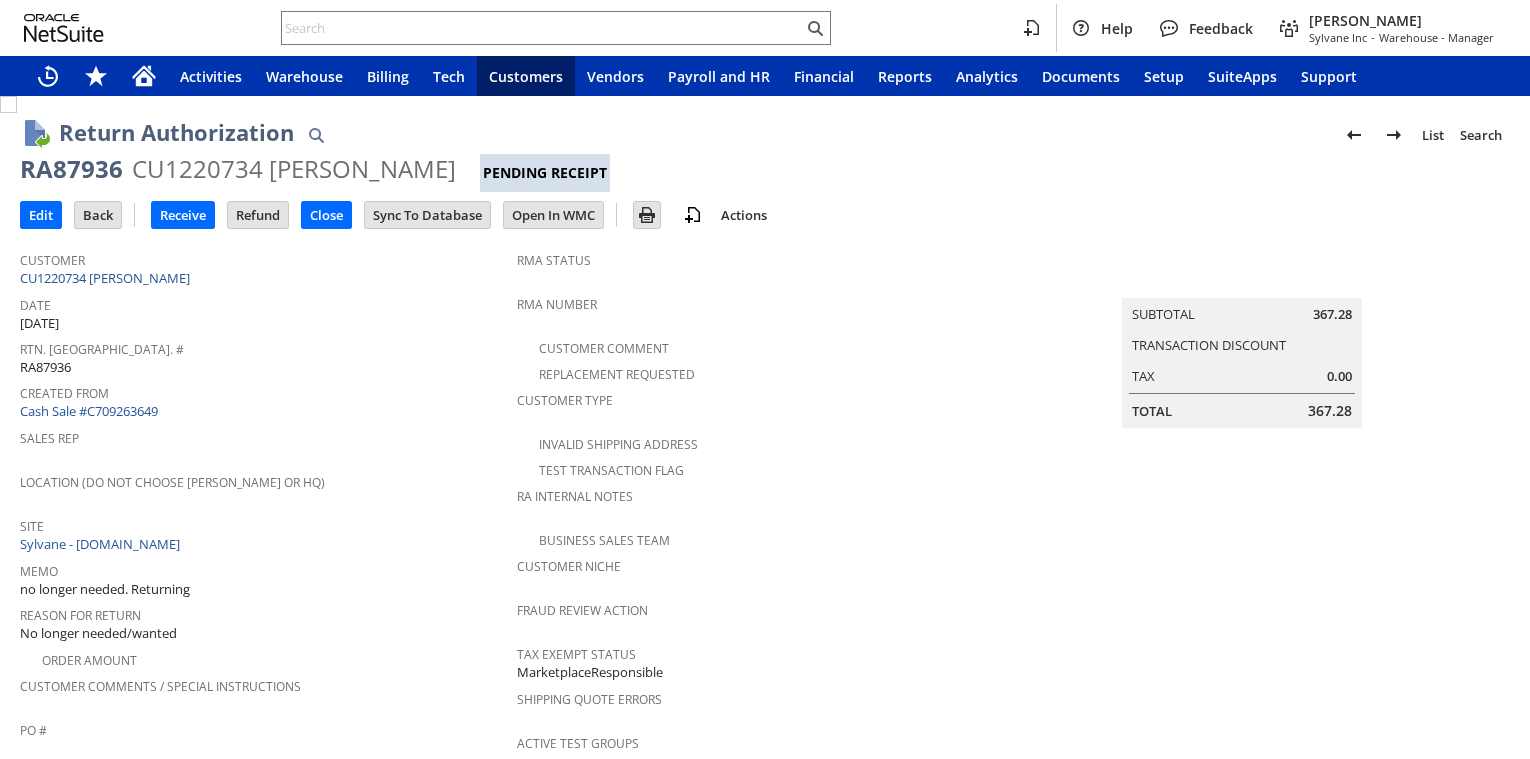 scroll, scrollTop: 0, scrollLeft: 0, axis: both 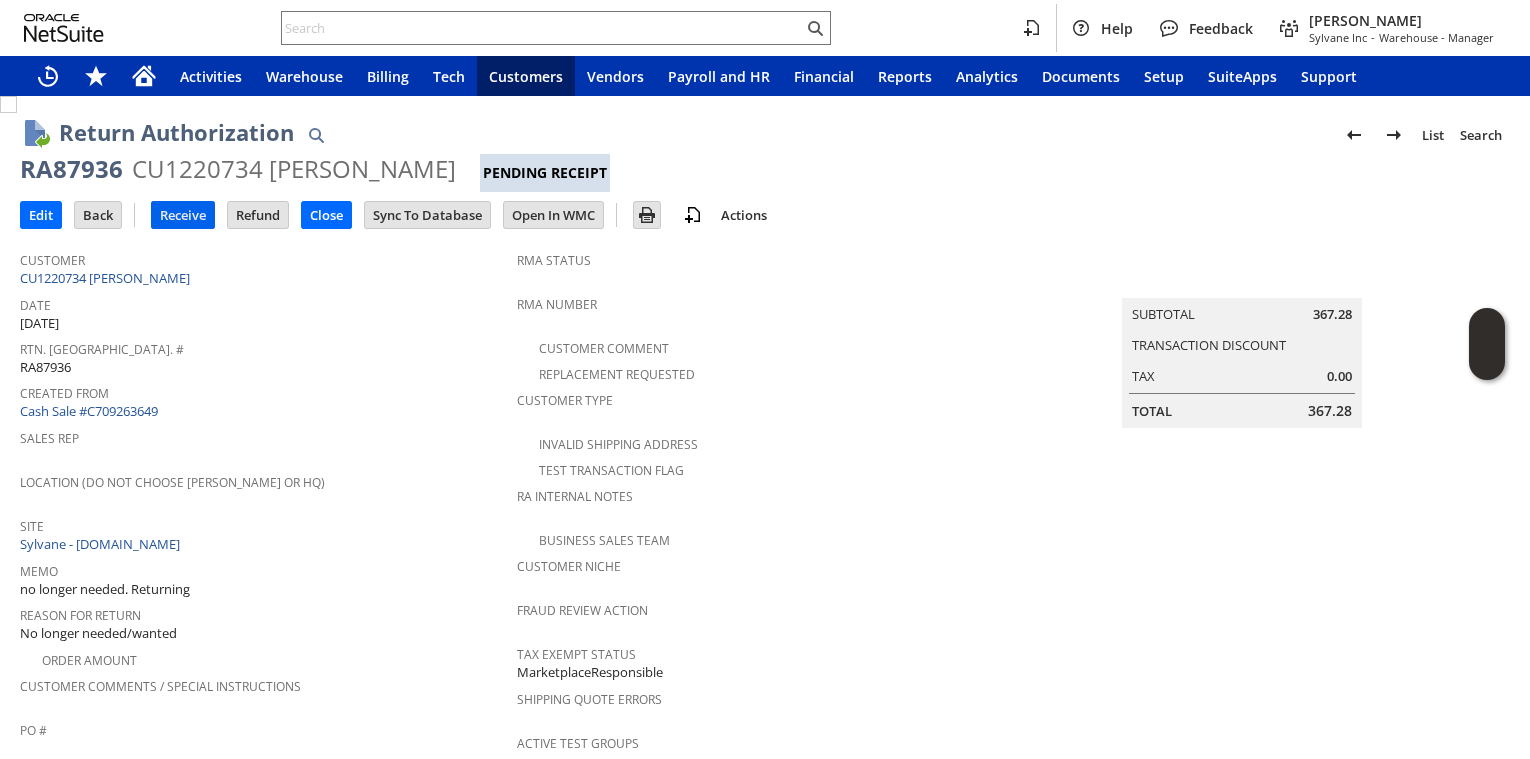 click on "Receive" at bounding box center (183, 215) 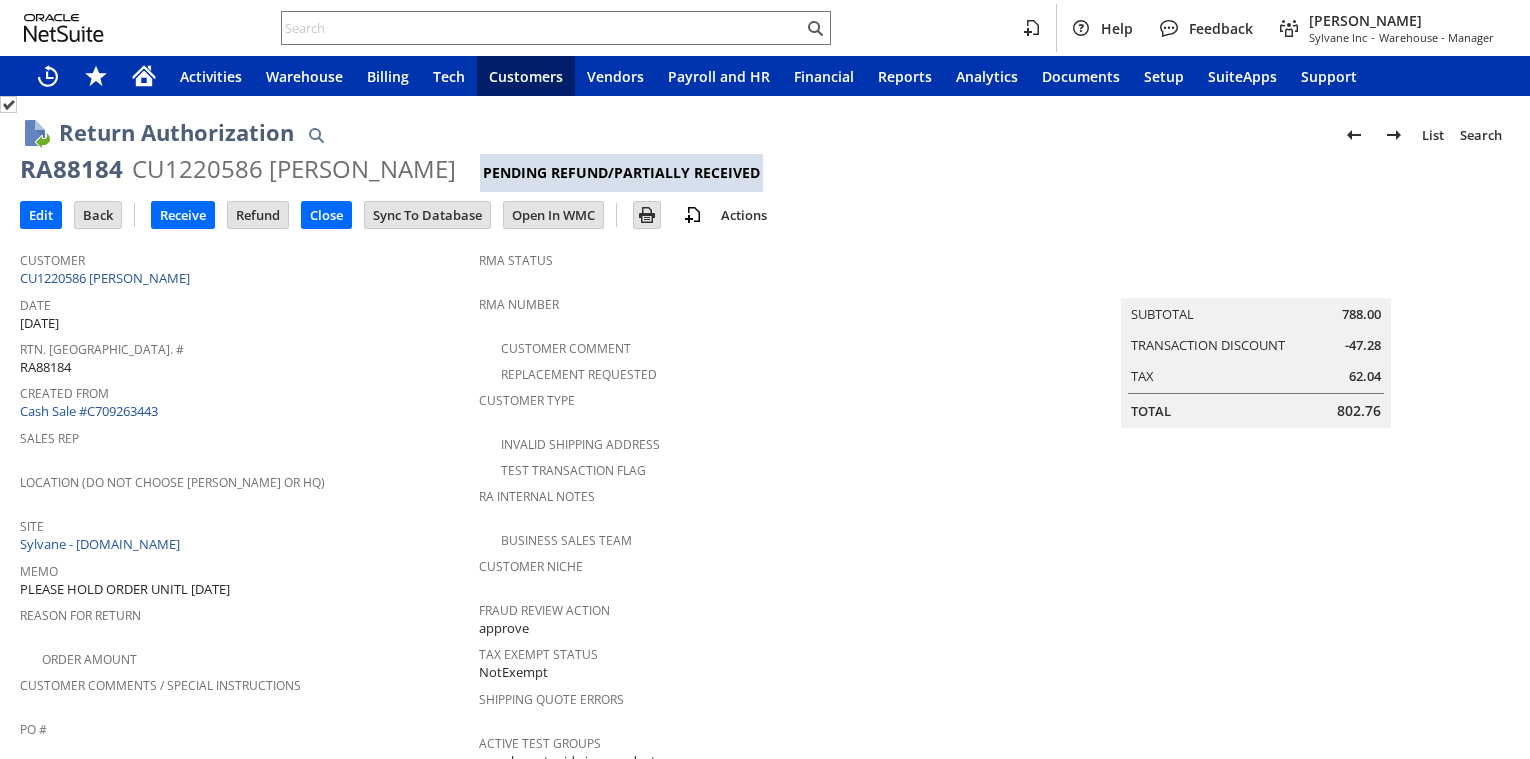 scroll, scrollTop: 0, scrollLeft: 0, axis: both 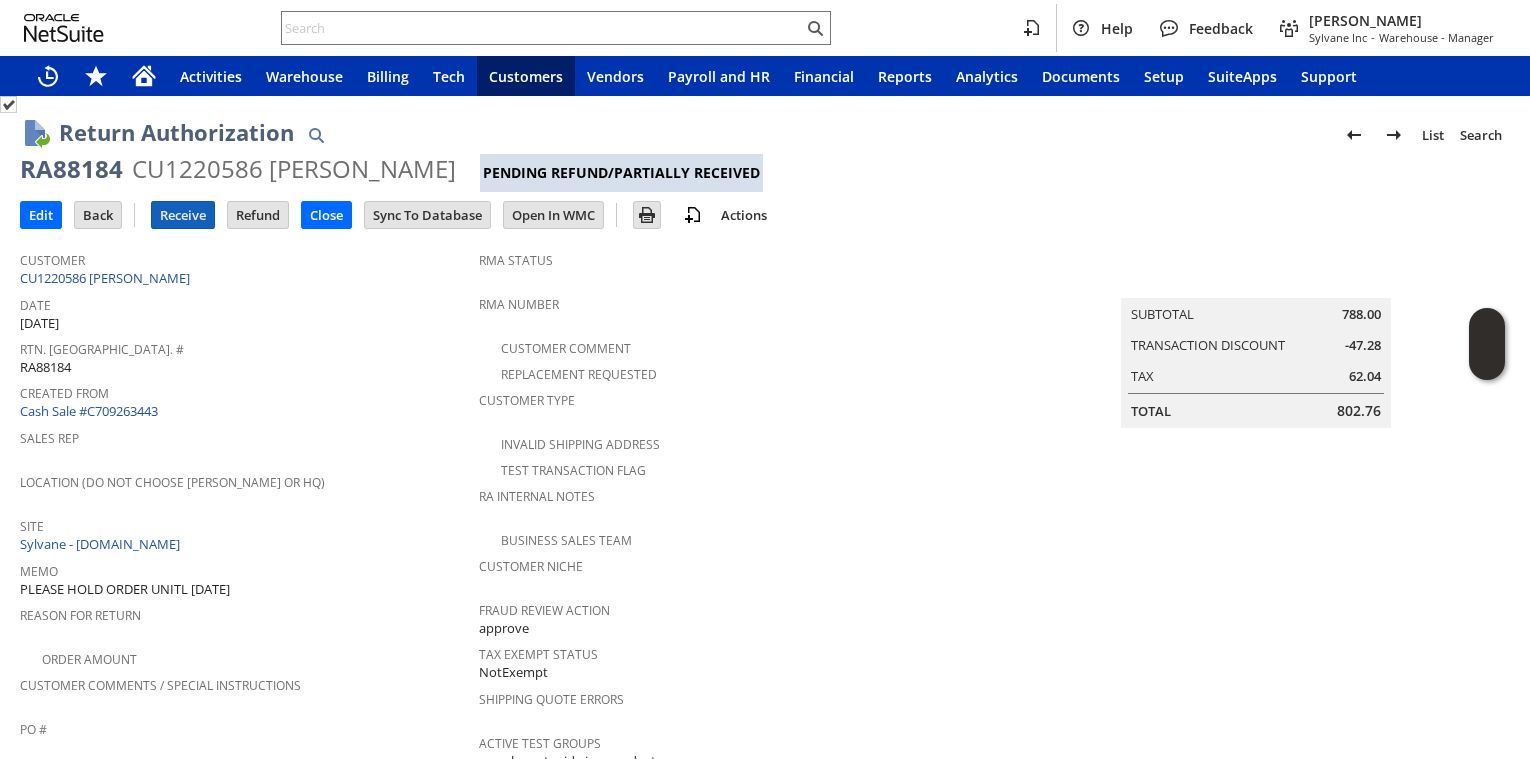 click on "Receive" at bounding box center [183, 215] 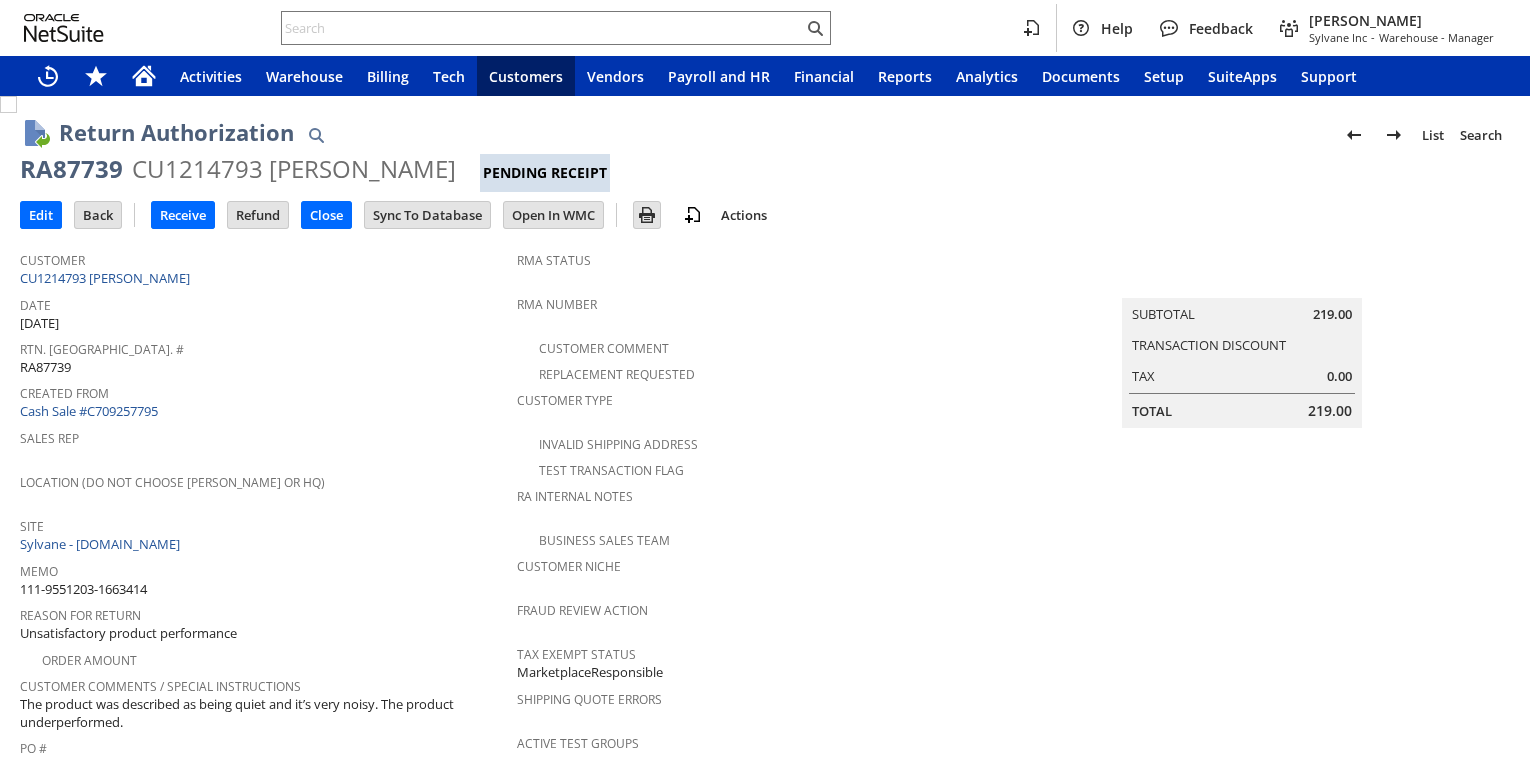 scroll, scrollTop: 0, scrollLeft: 0, axis: both 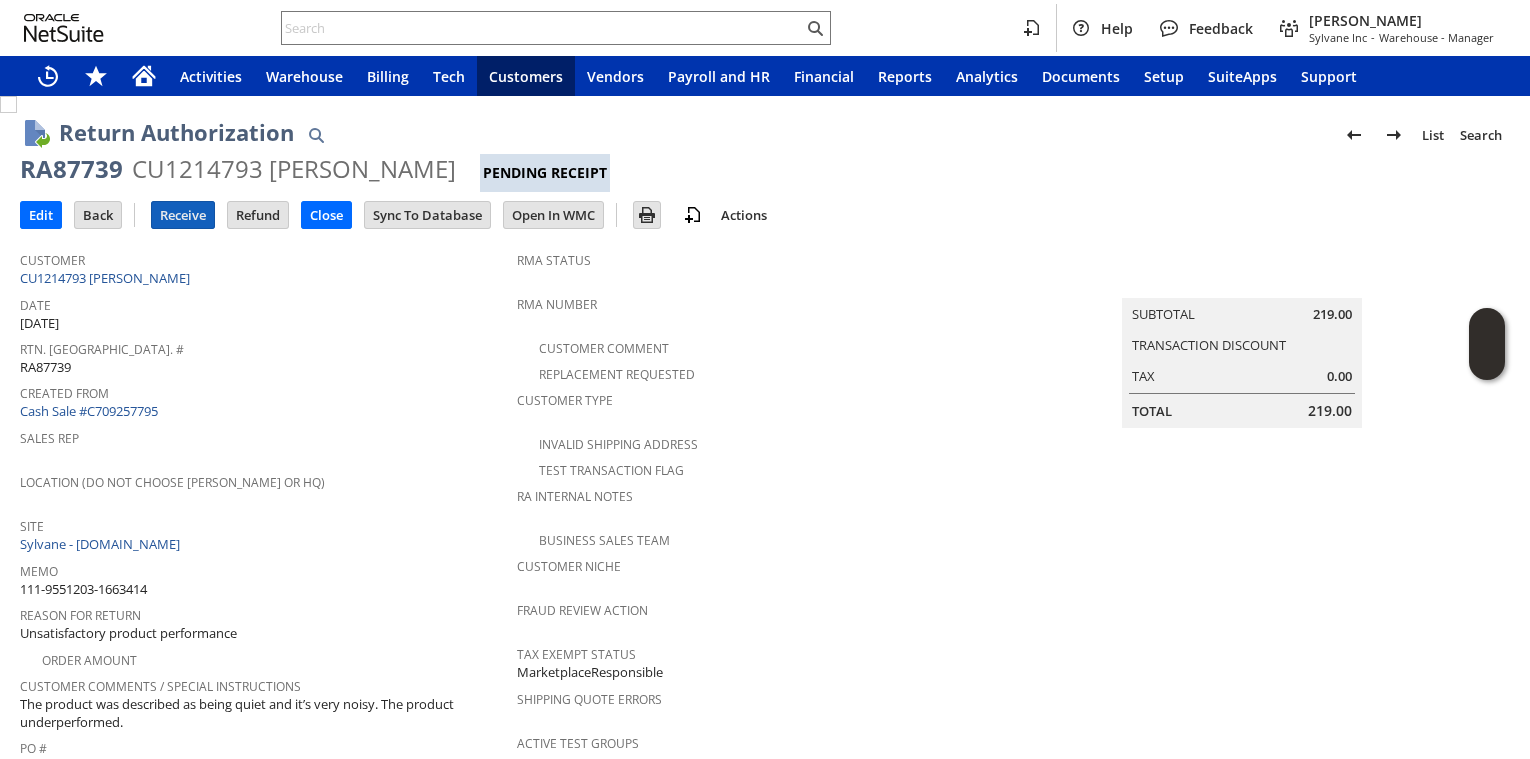 click on "Receive" at bounding box center [183, 215] 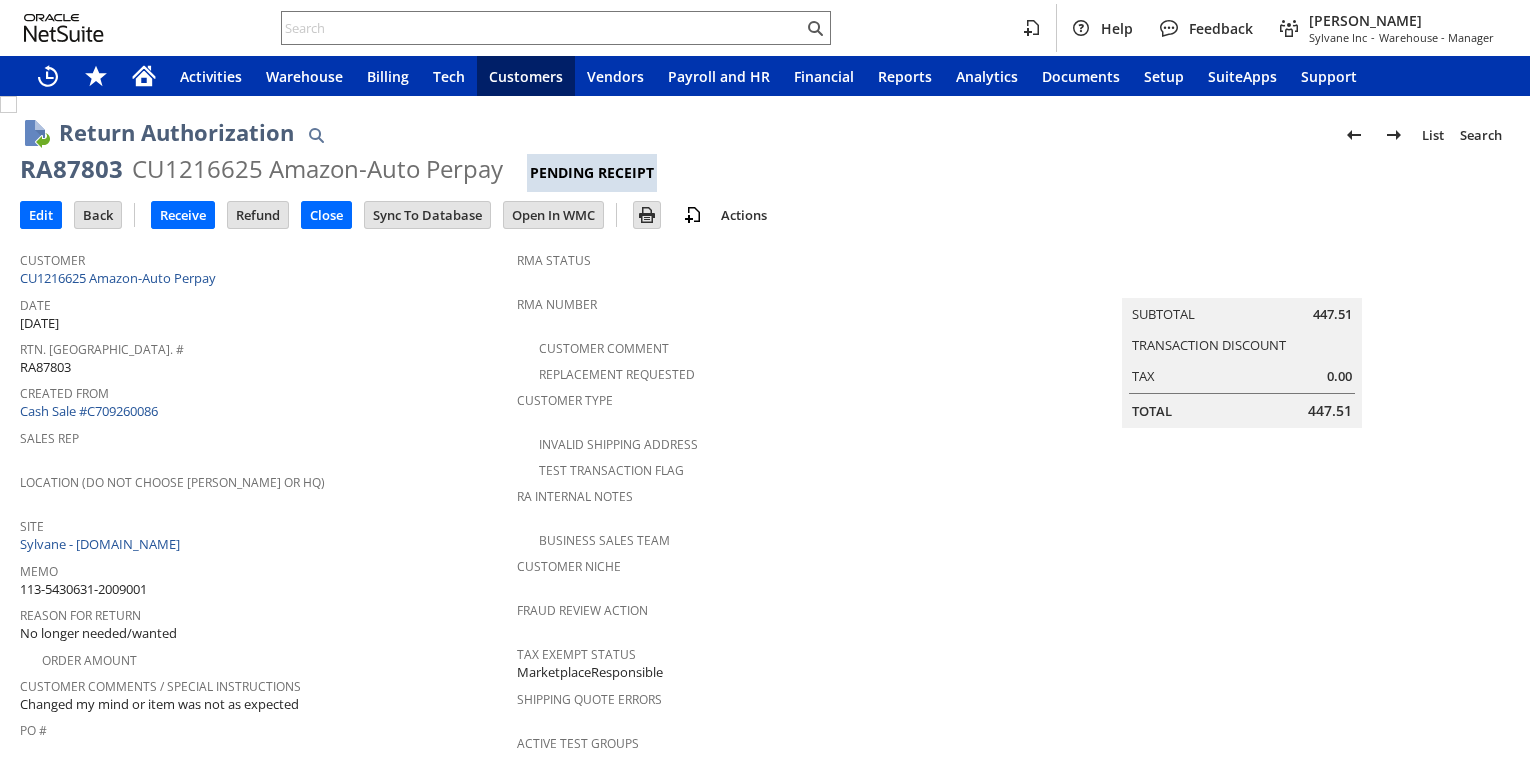 scroll, scrollTop: 0, scrollLeft: 0, axis: both 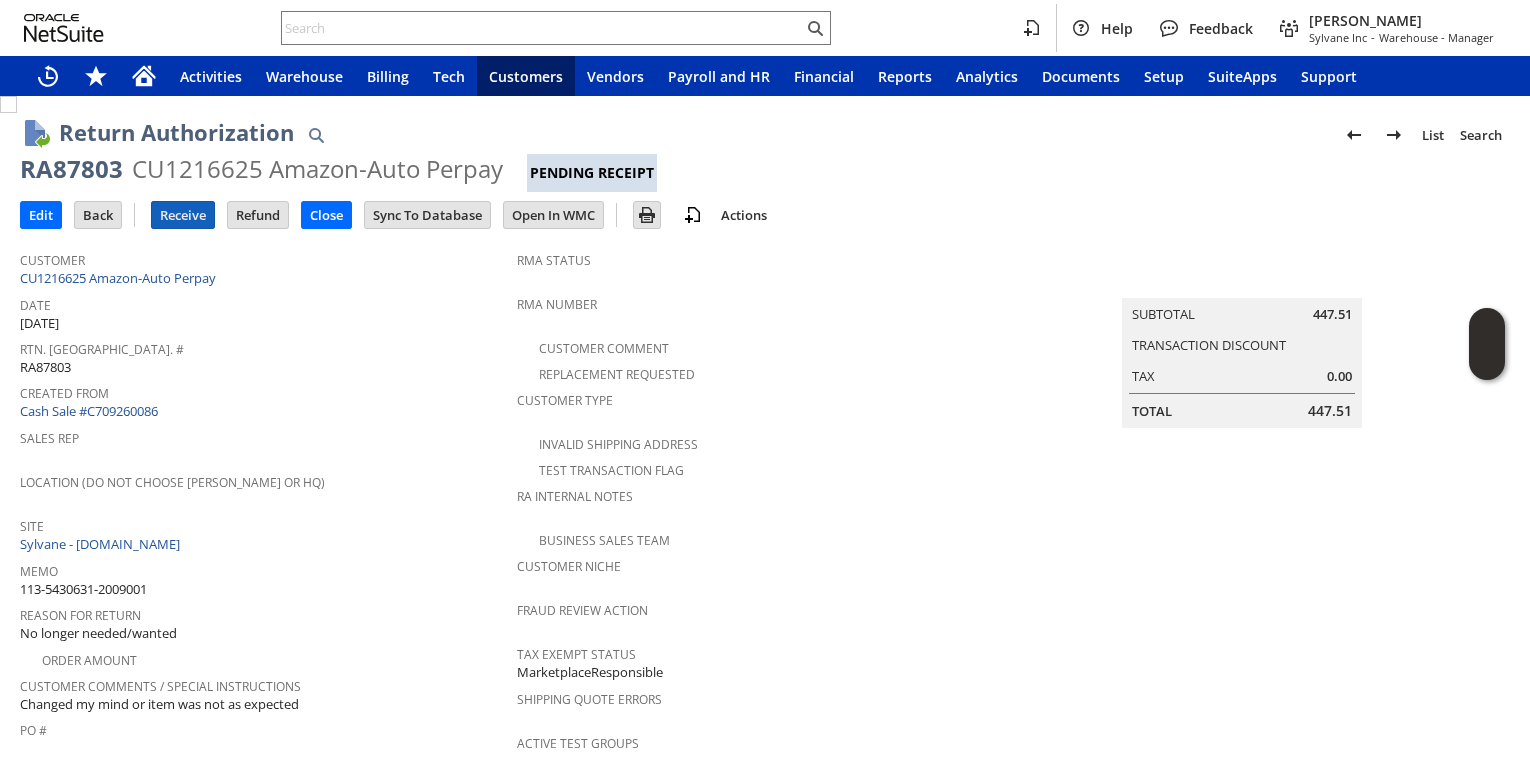 click on "Receive" at bounding box center (183, 215) 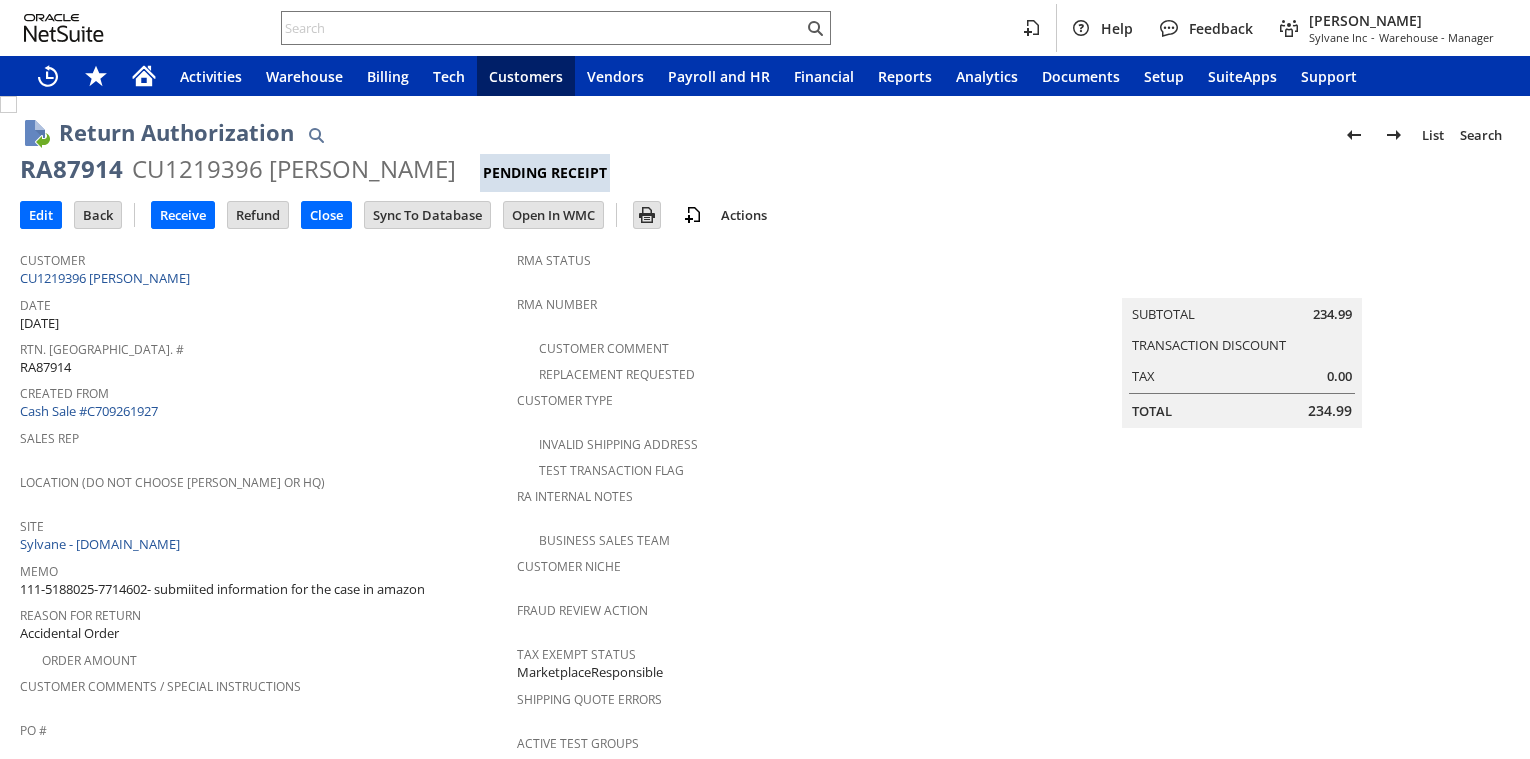 scroll, scrollTop: 0, scrollLeft: 0, axis: both 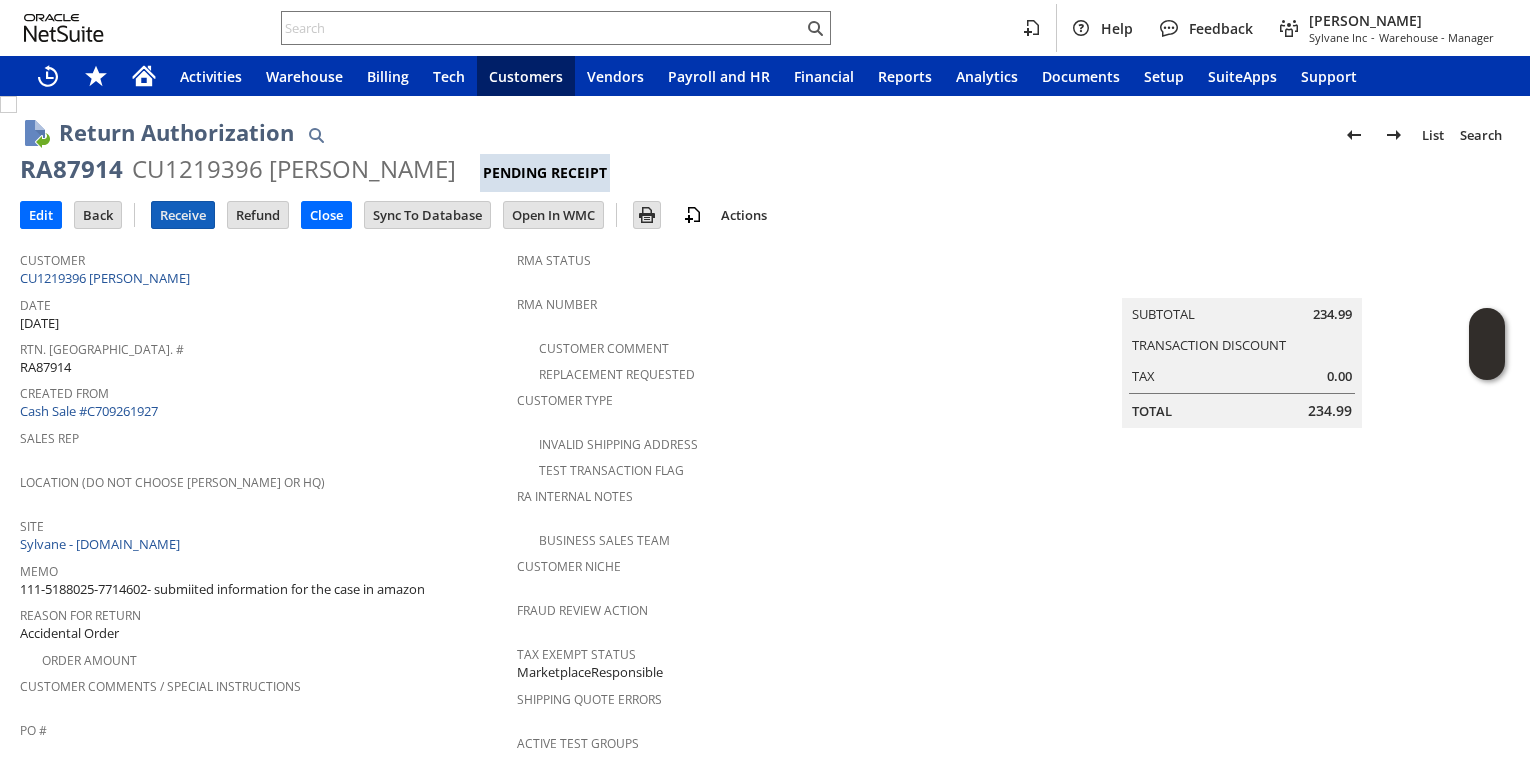 click on "Receive" at bounding box center (183, 215) 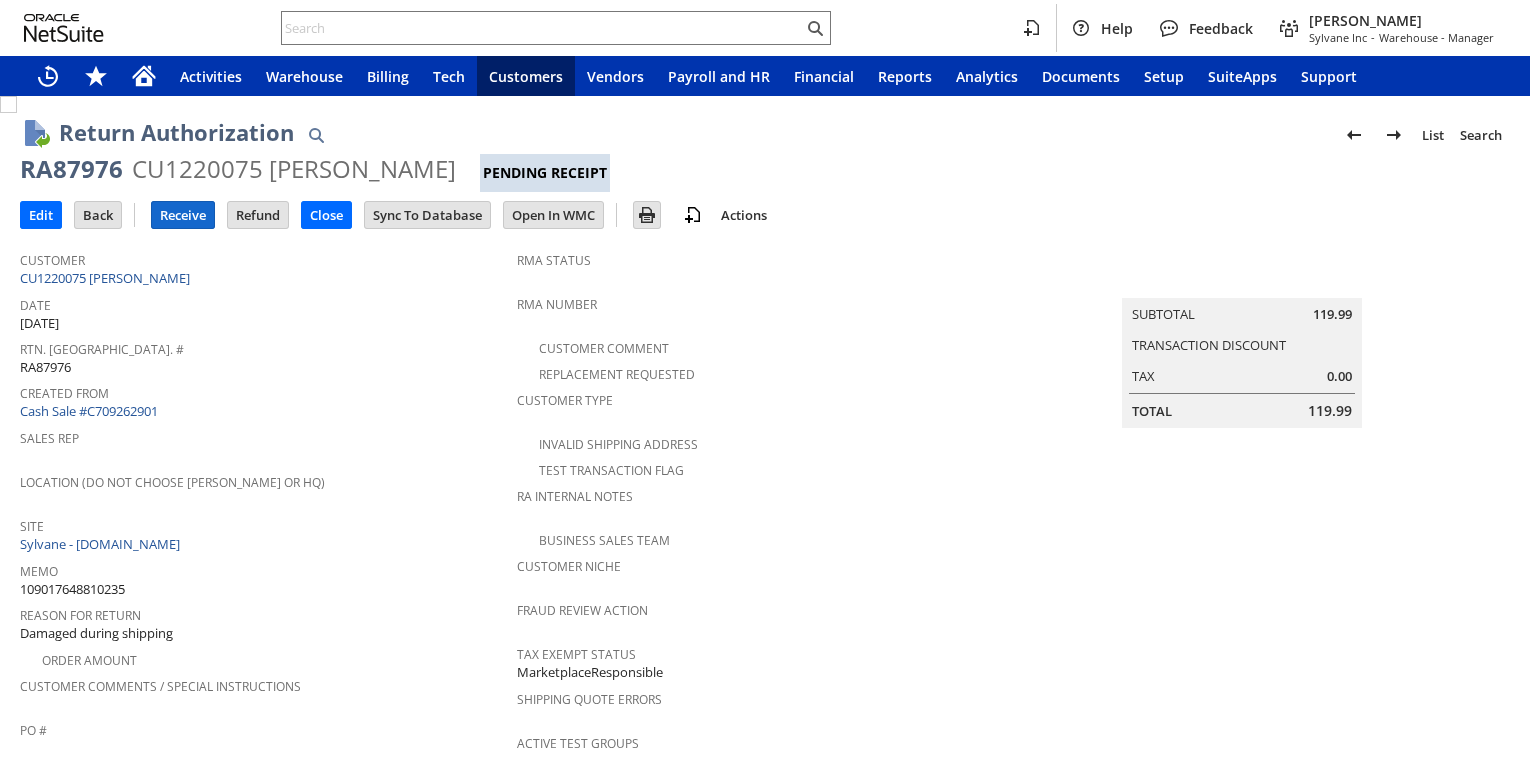 click on "Receive" at bounding box center (183, 215) 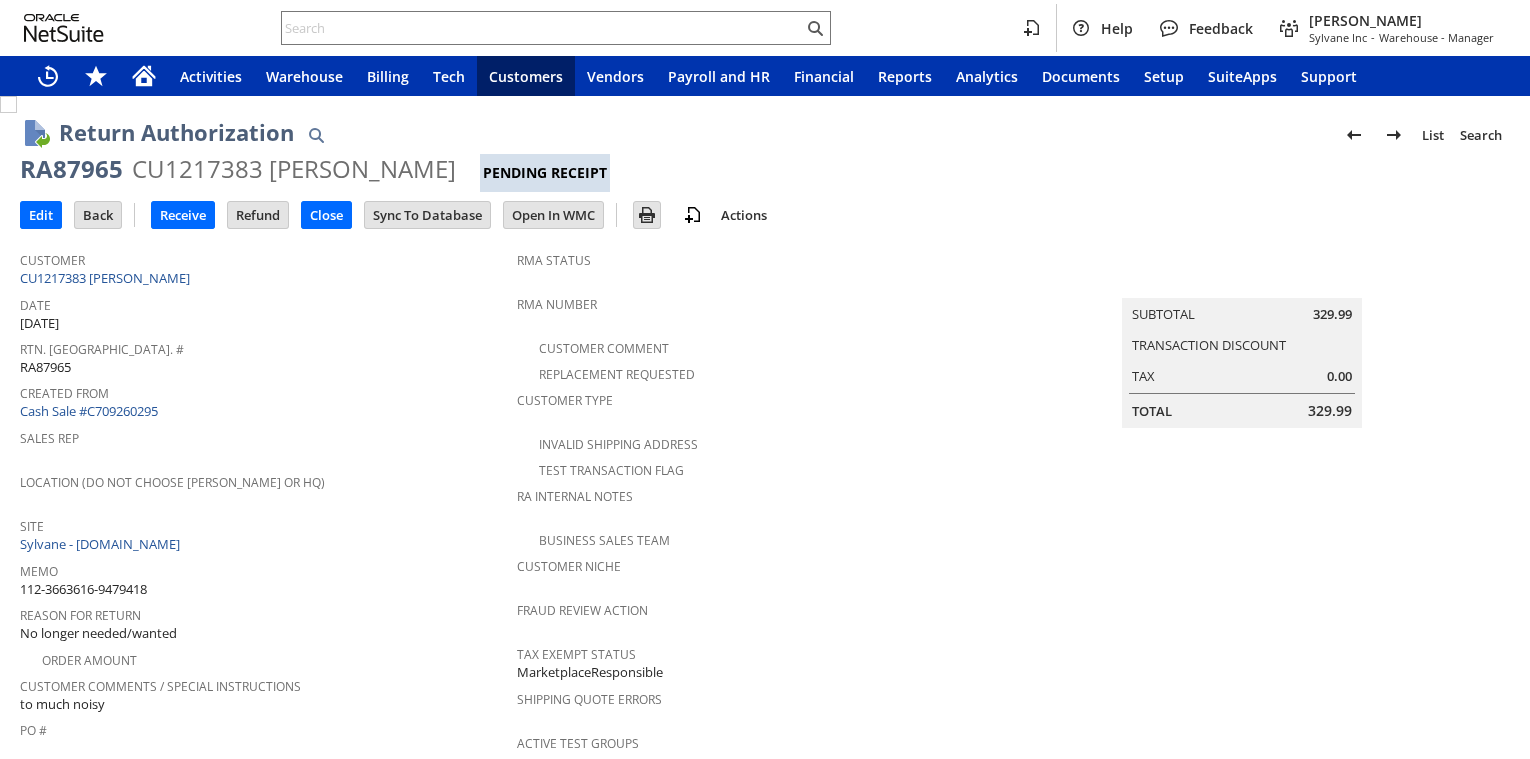 scroll, scrollTop: 0, scrollLeft: 0, axis: both 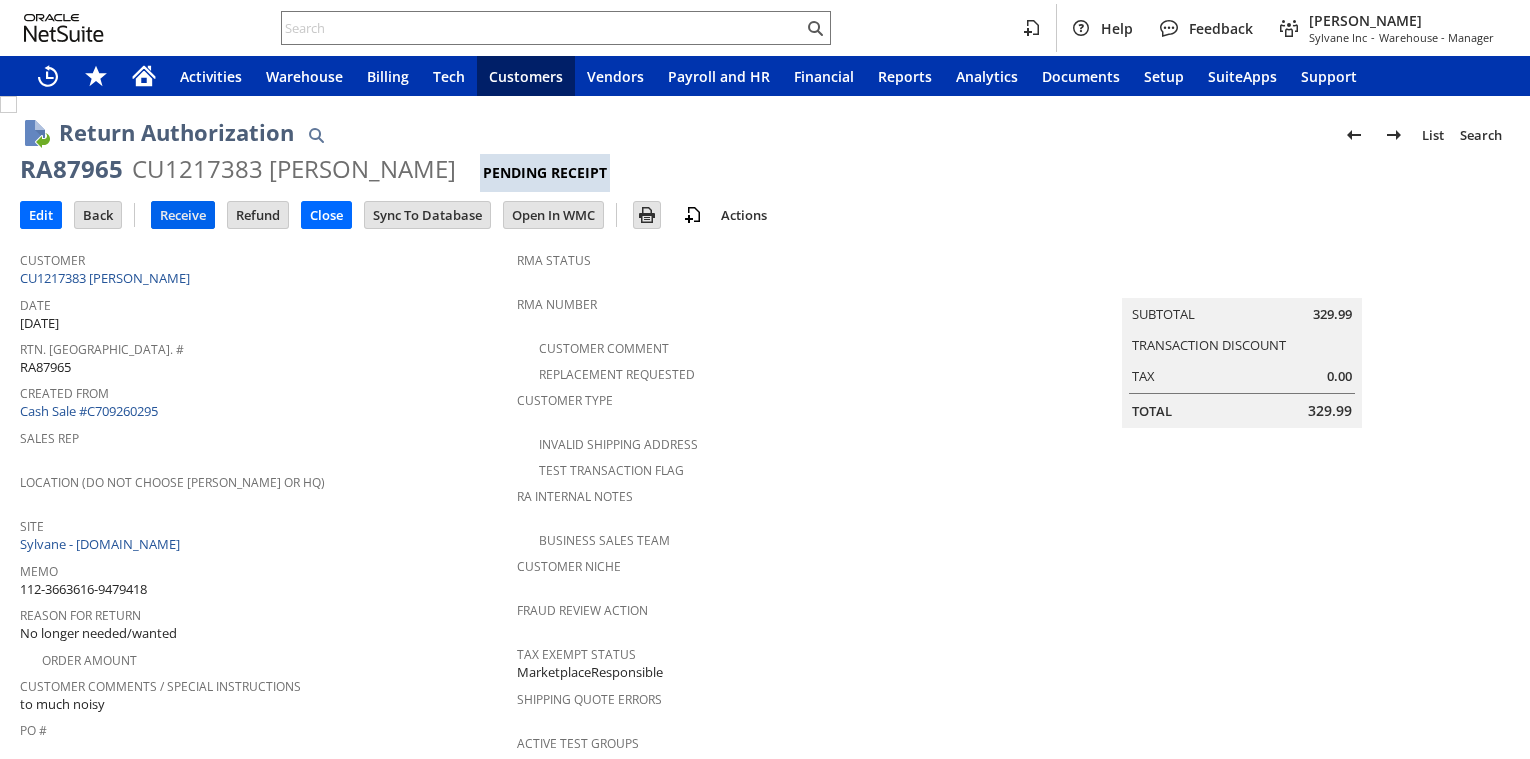 click on "Receive" at bounding box center [183, 215] 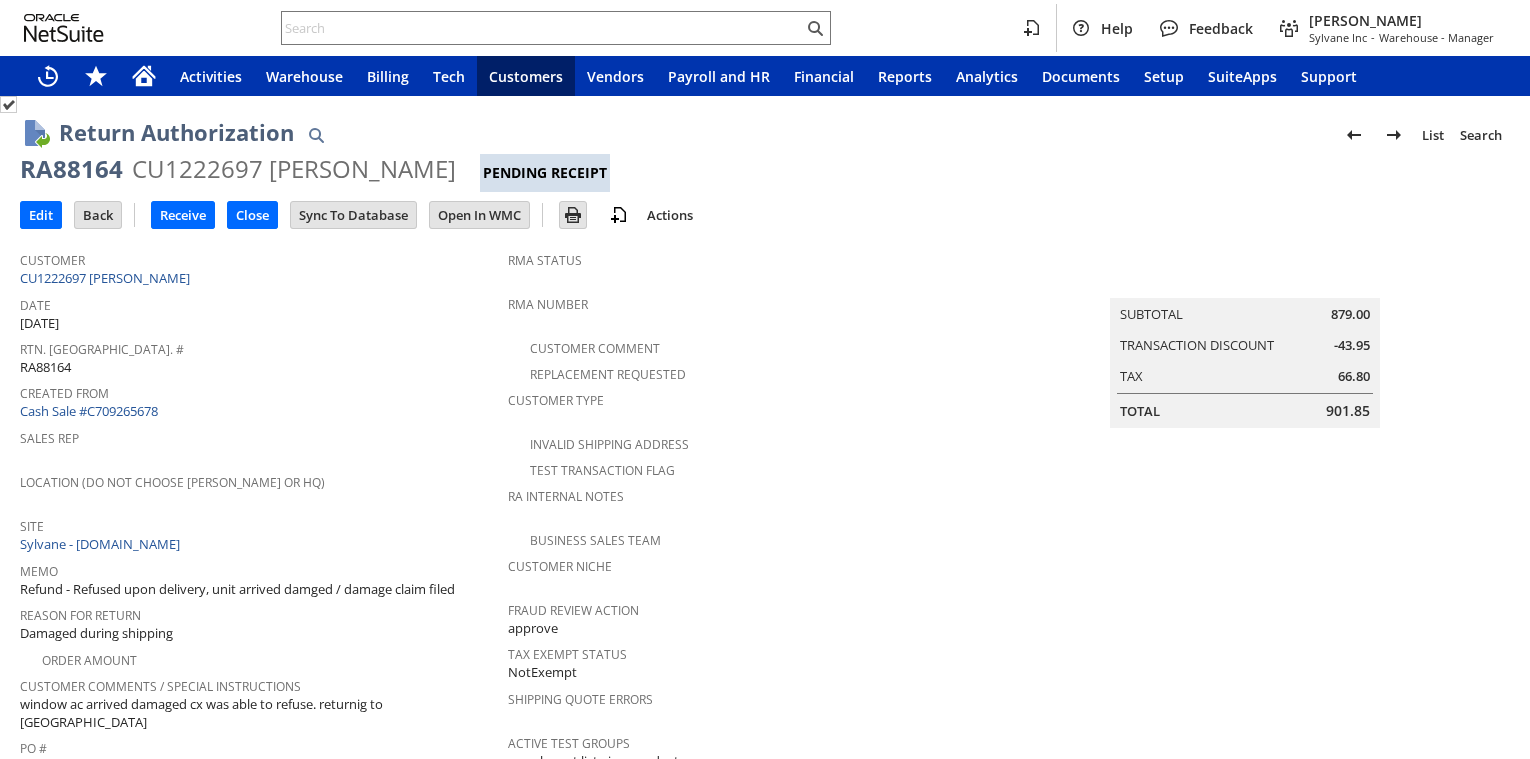 scroll, scrollTop: 0, scrollLeft: 0, axis: both 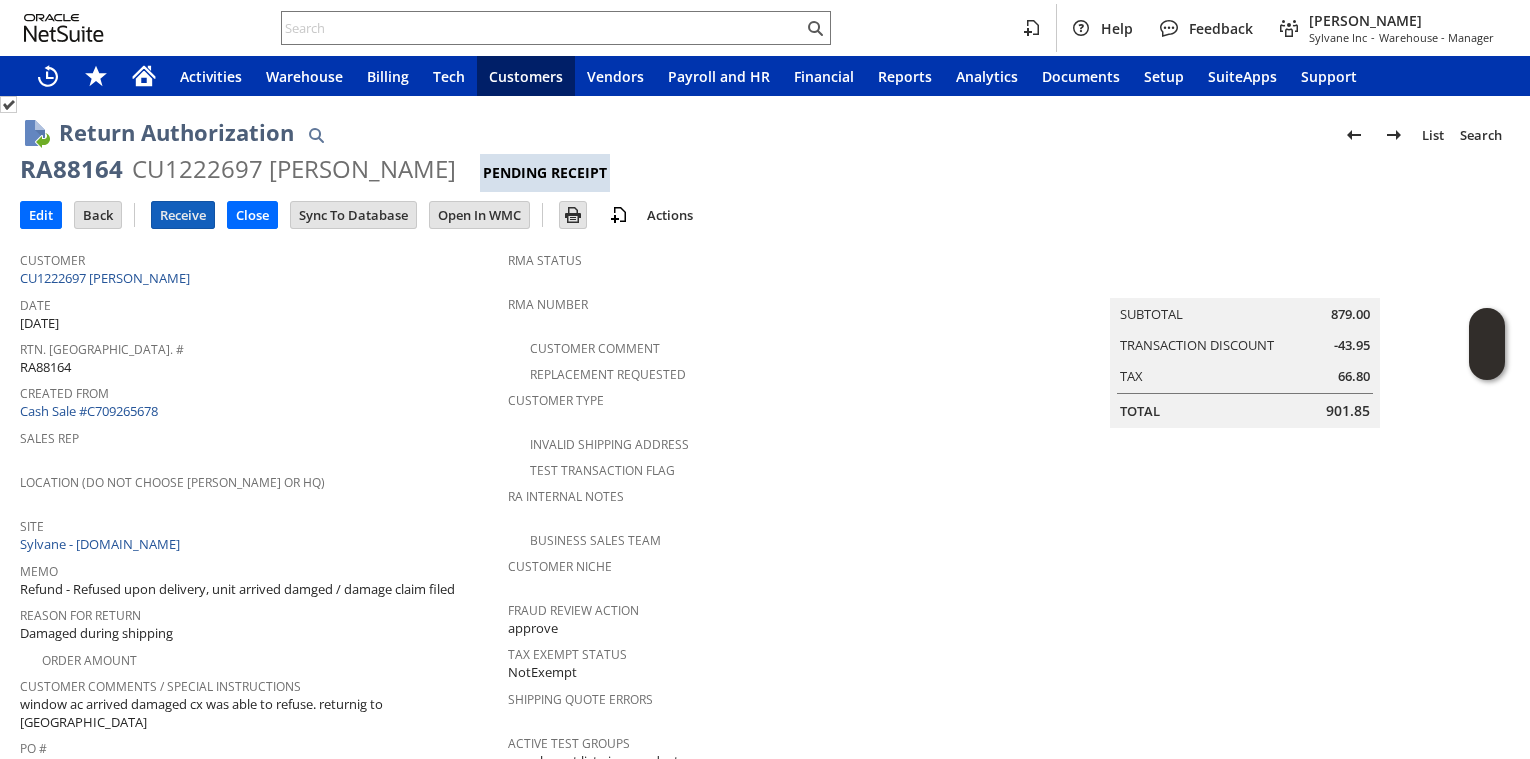 click on "Receive" at bounding box center [183, 215] 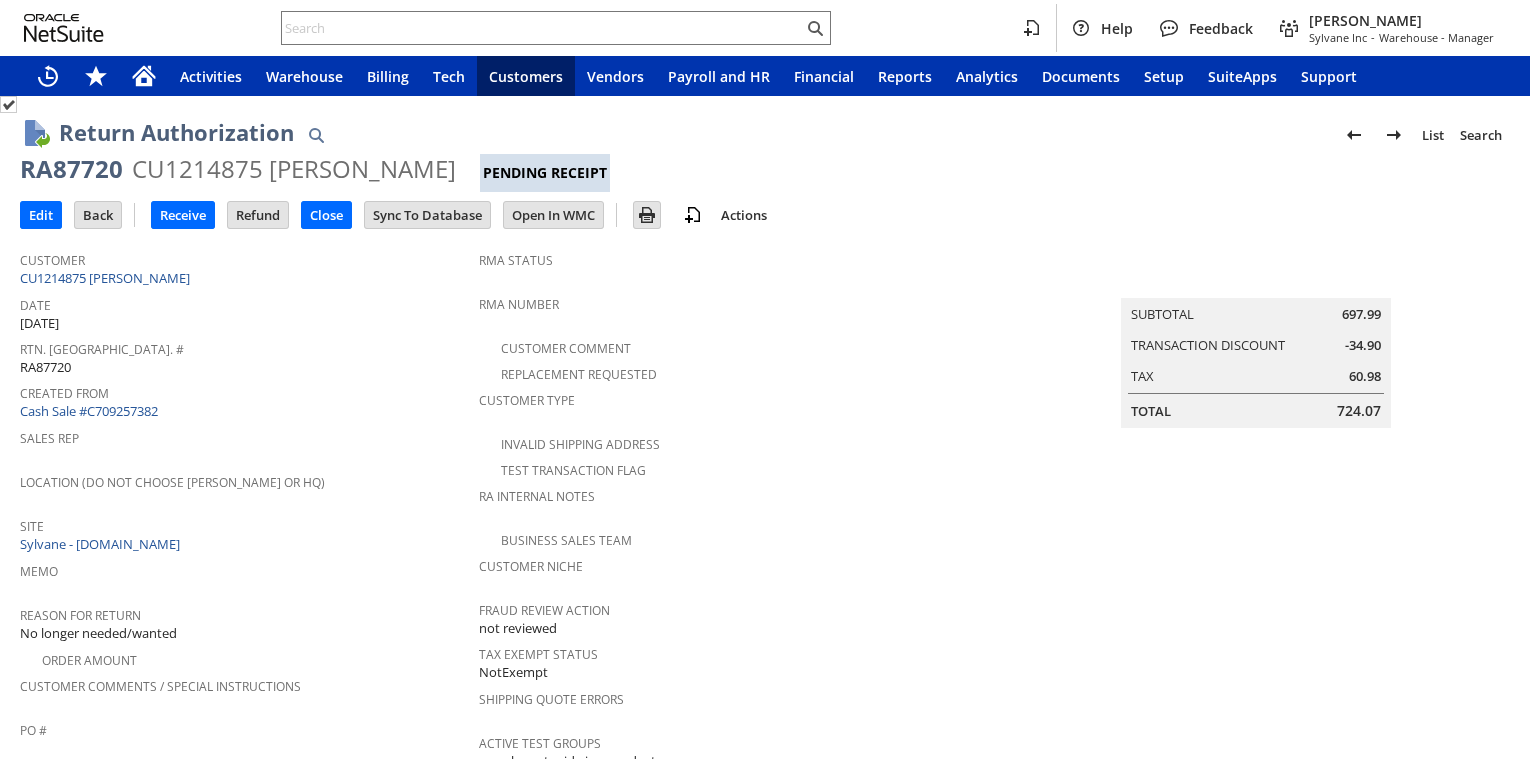 scroll, scrollTop: 0, scrollLeft: 0, axis: both 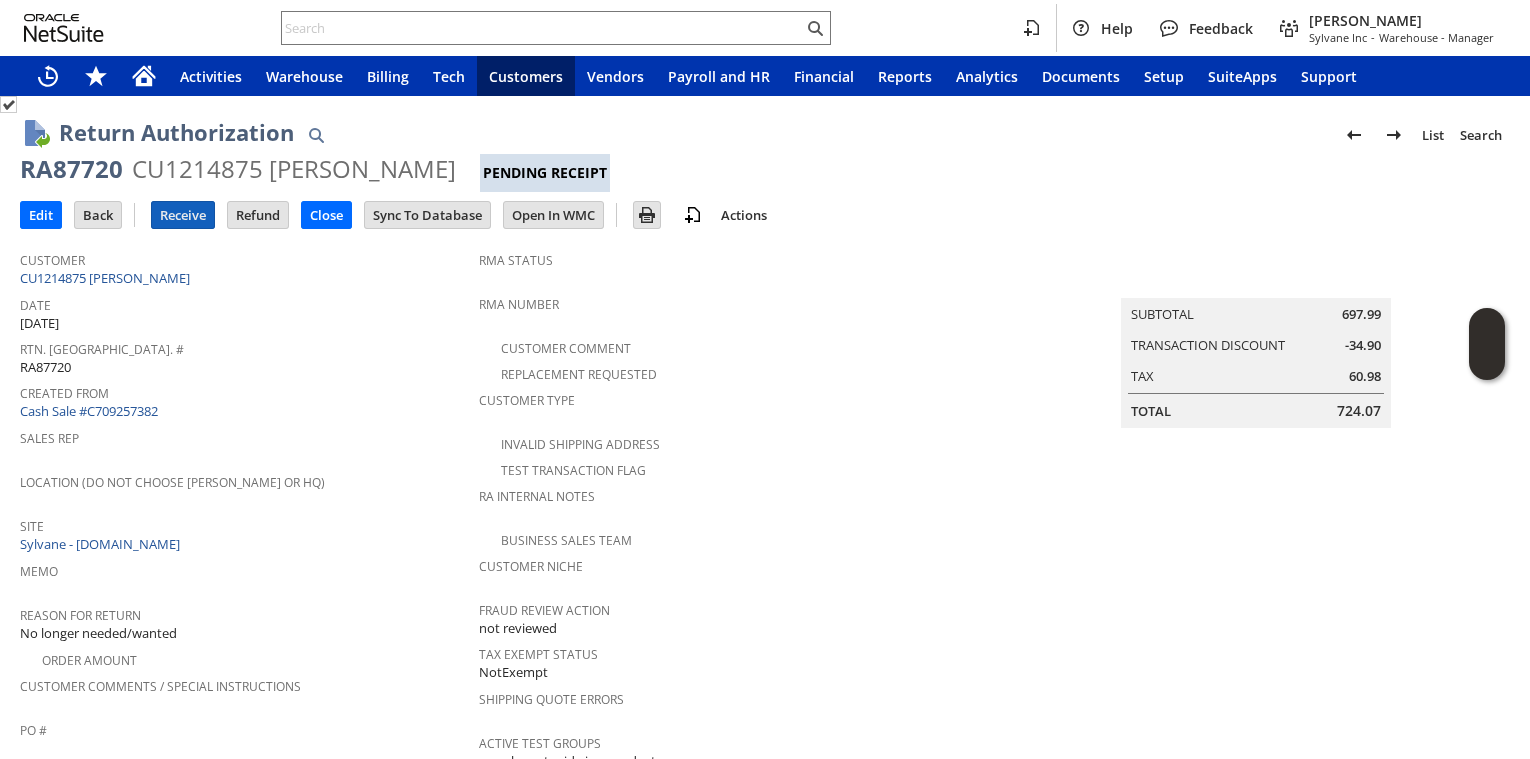 click on "Receive" at bounding box center (183, 215) 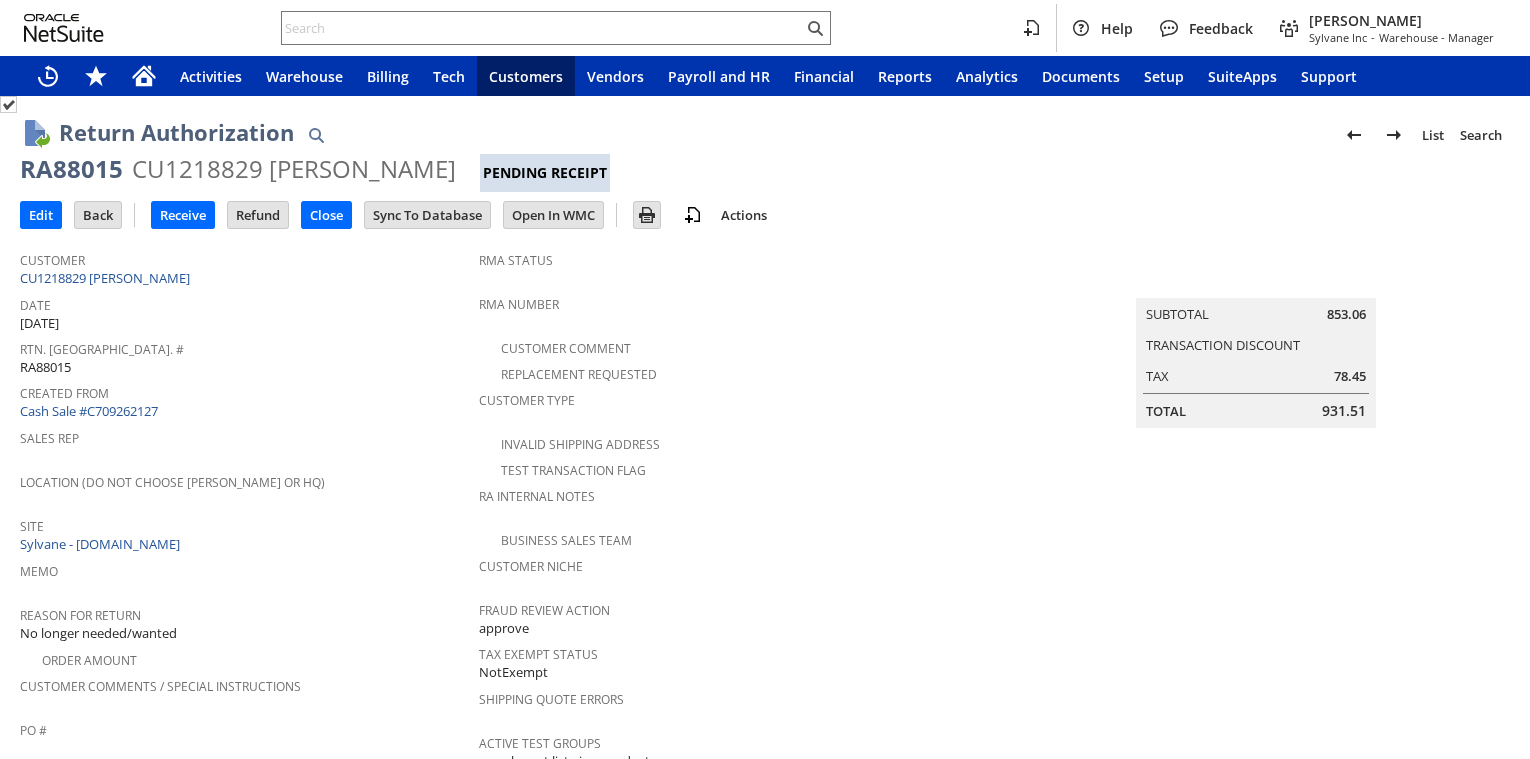 scroll, scrollTop: 0, scrollLeft: 0, axis: both 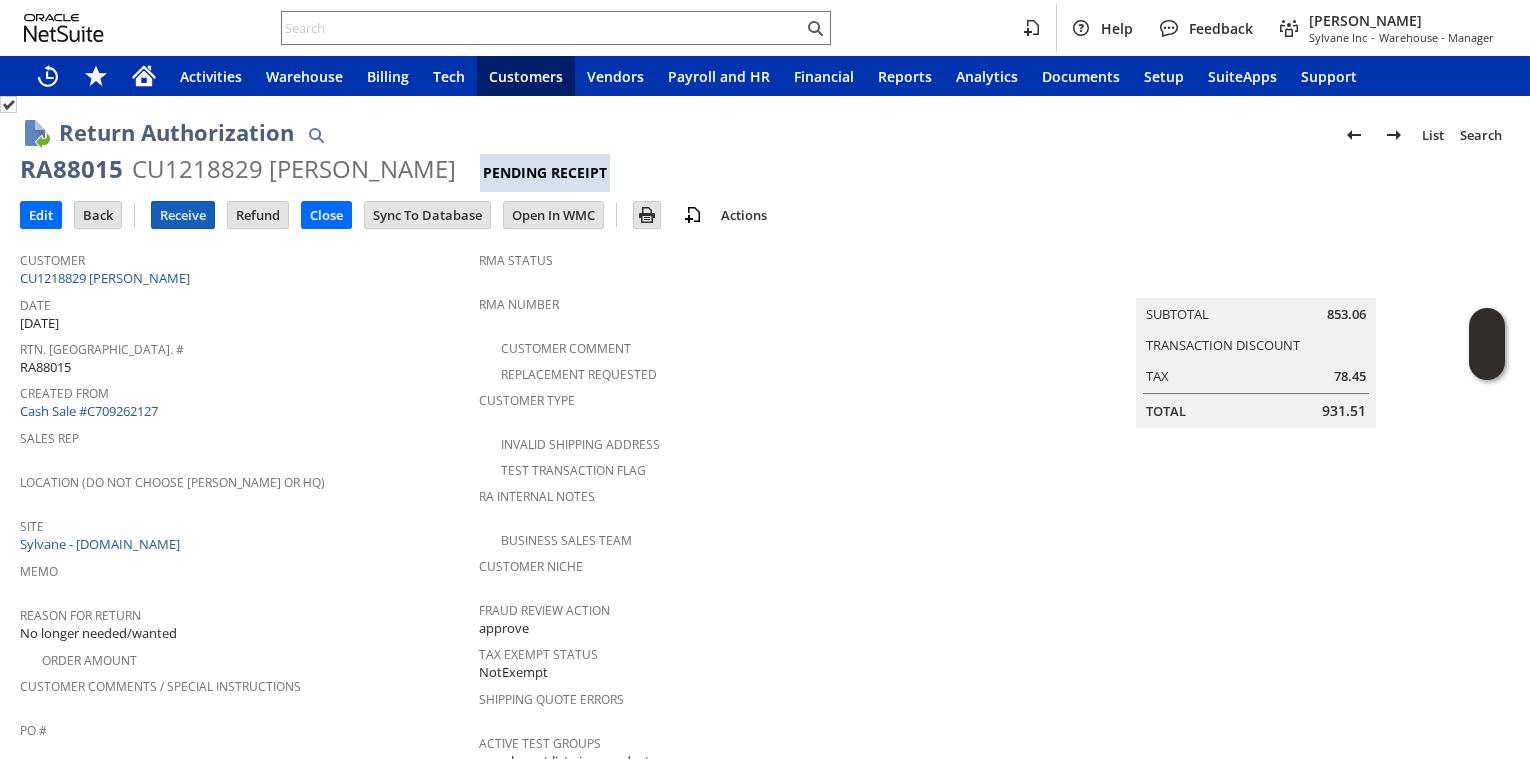 click on "Receive" at bounding box center (183, 215) 